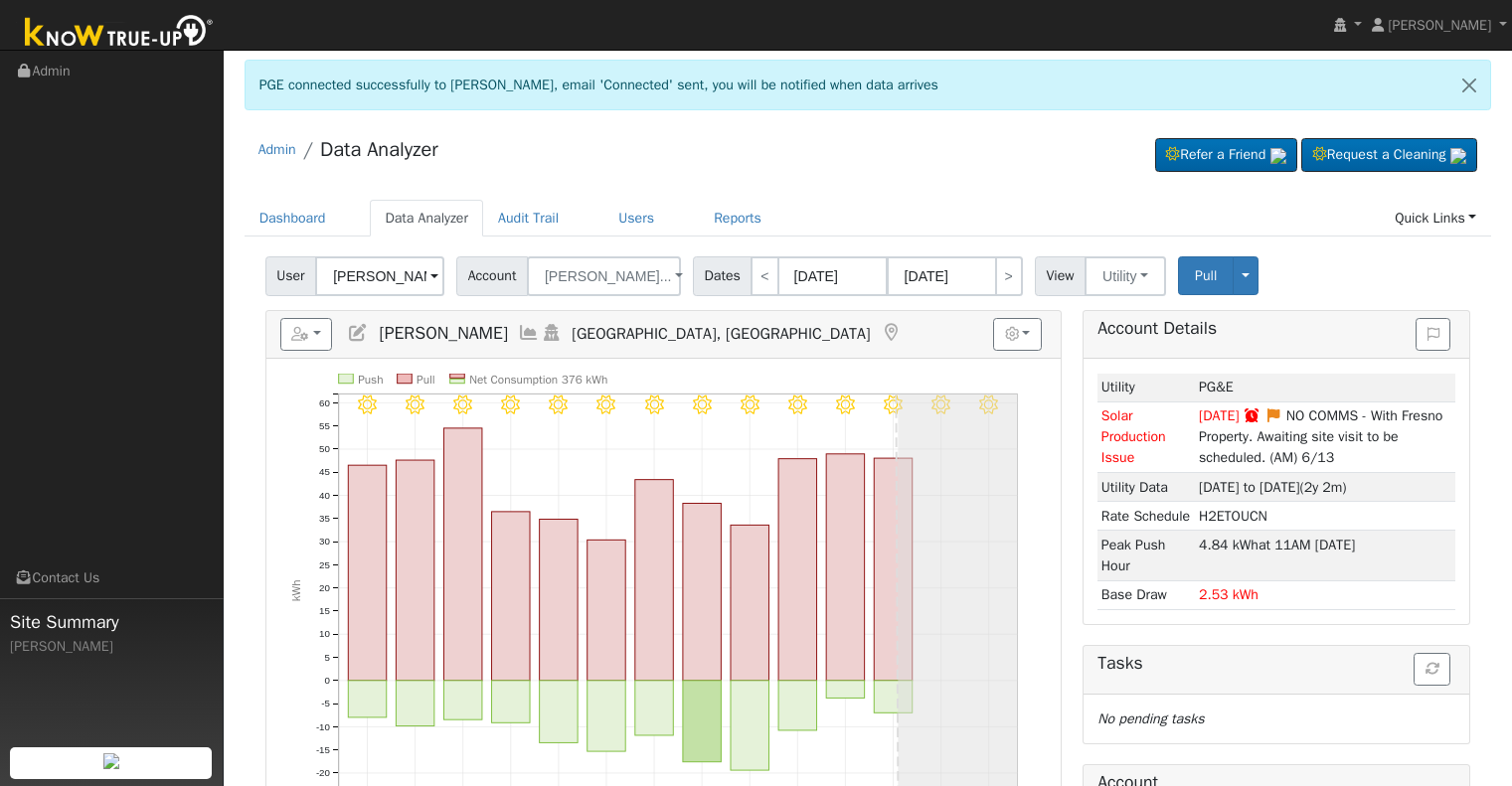scroll, scrollTop: 199, scrollLeft: 0, axis: vertical 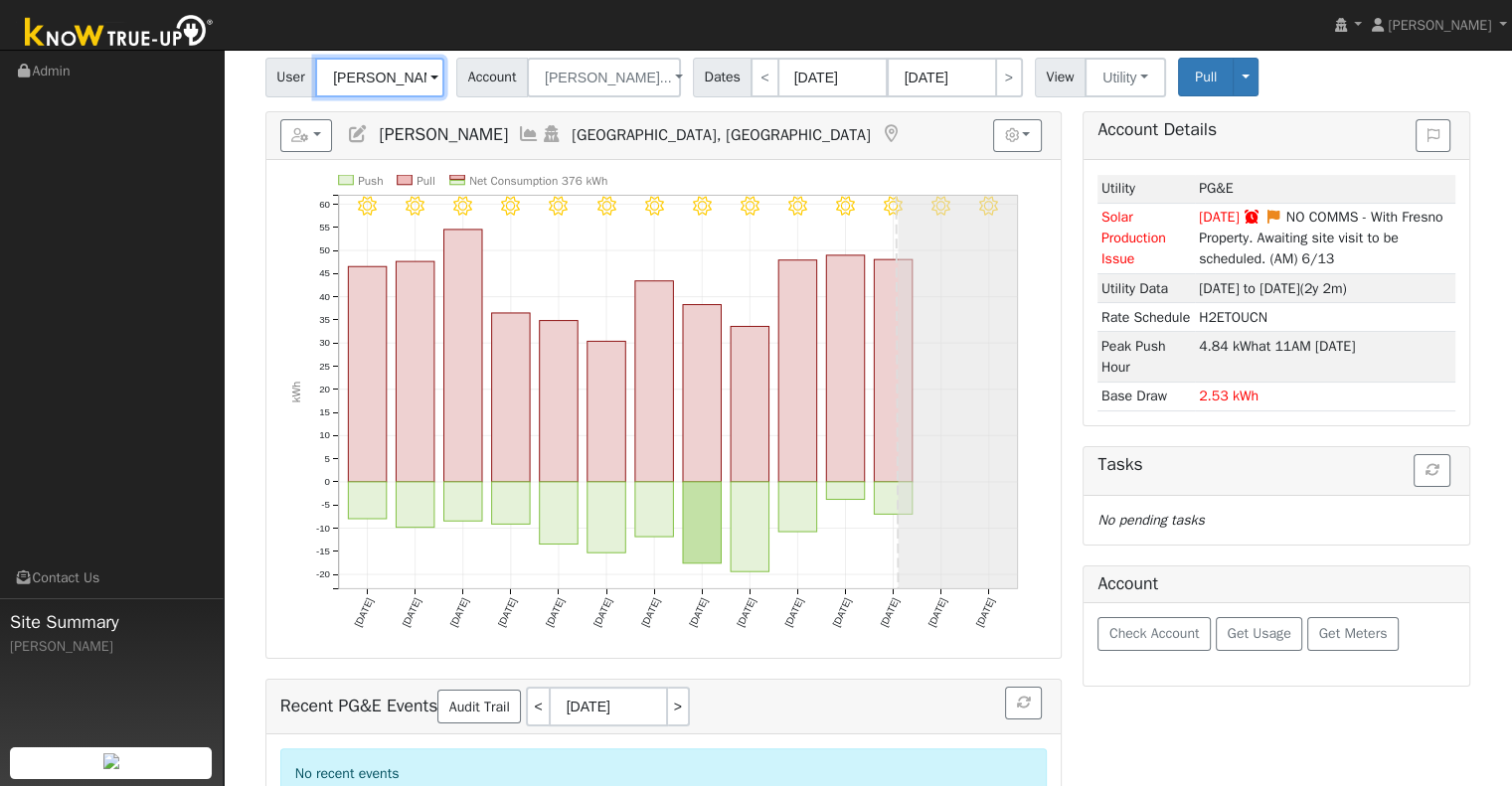 click on "[PERSON_NAME]" at bounding box center [380, 78] 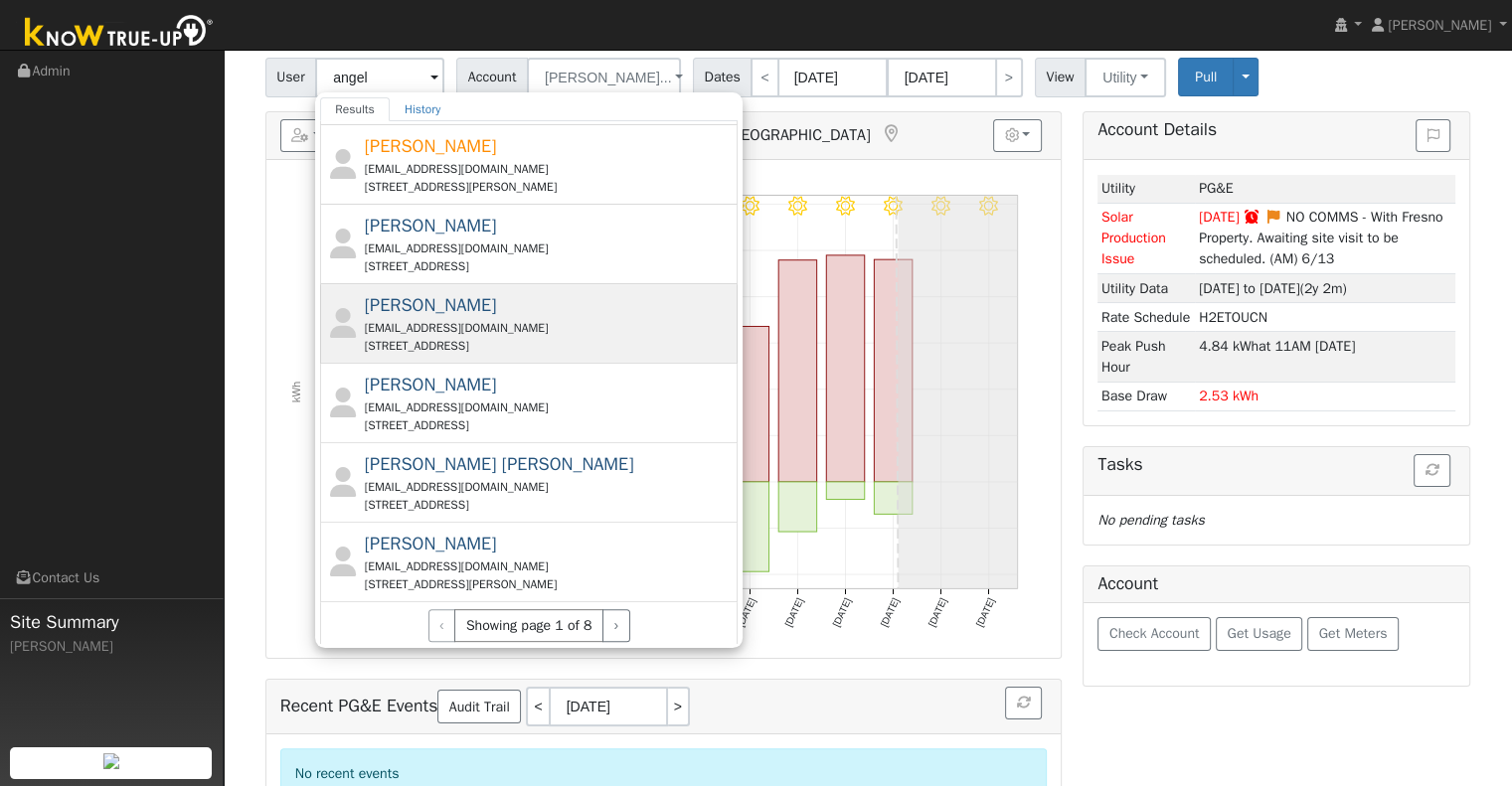 scroll, scrollTop: 715, scrollLeft: 0, axis: vertical 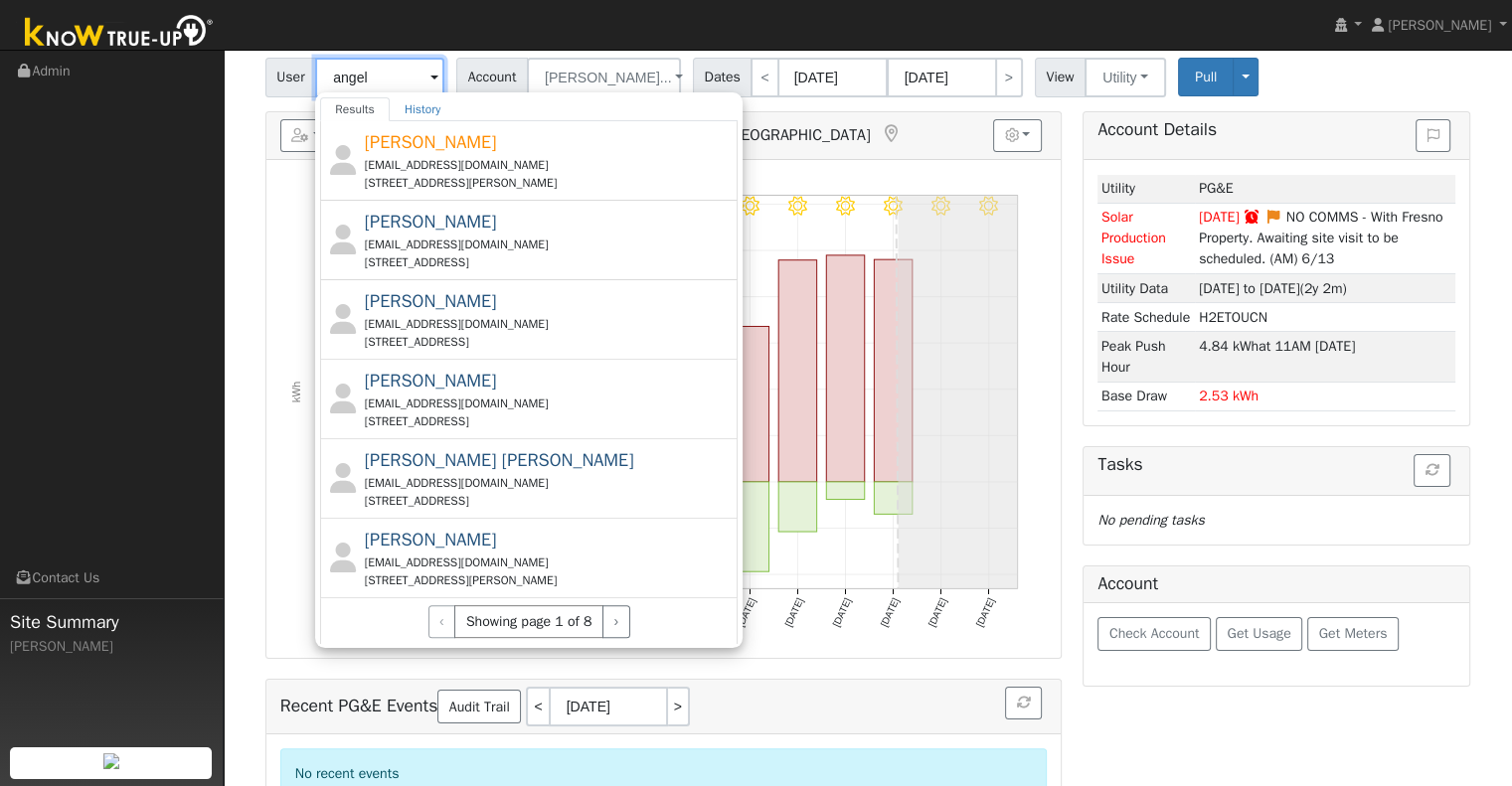 click on "angel" at bounding box center [380, 78] 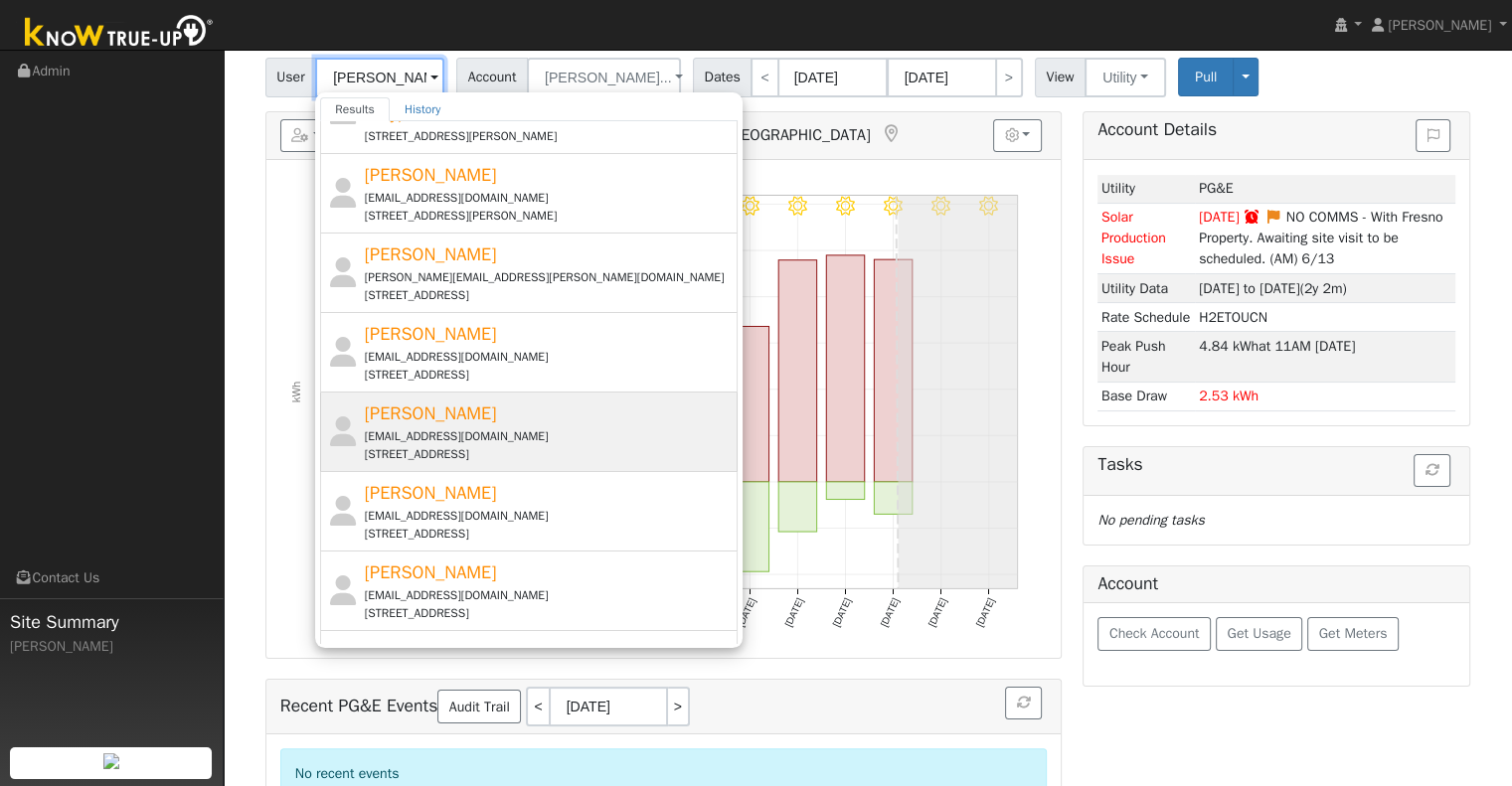 scroll, scrollTop: 0, scrollLeft: 0, axis: both 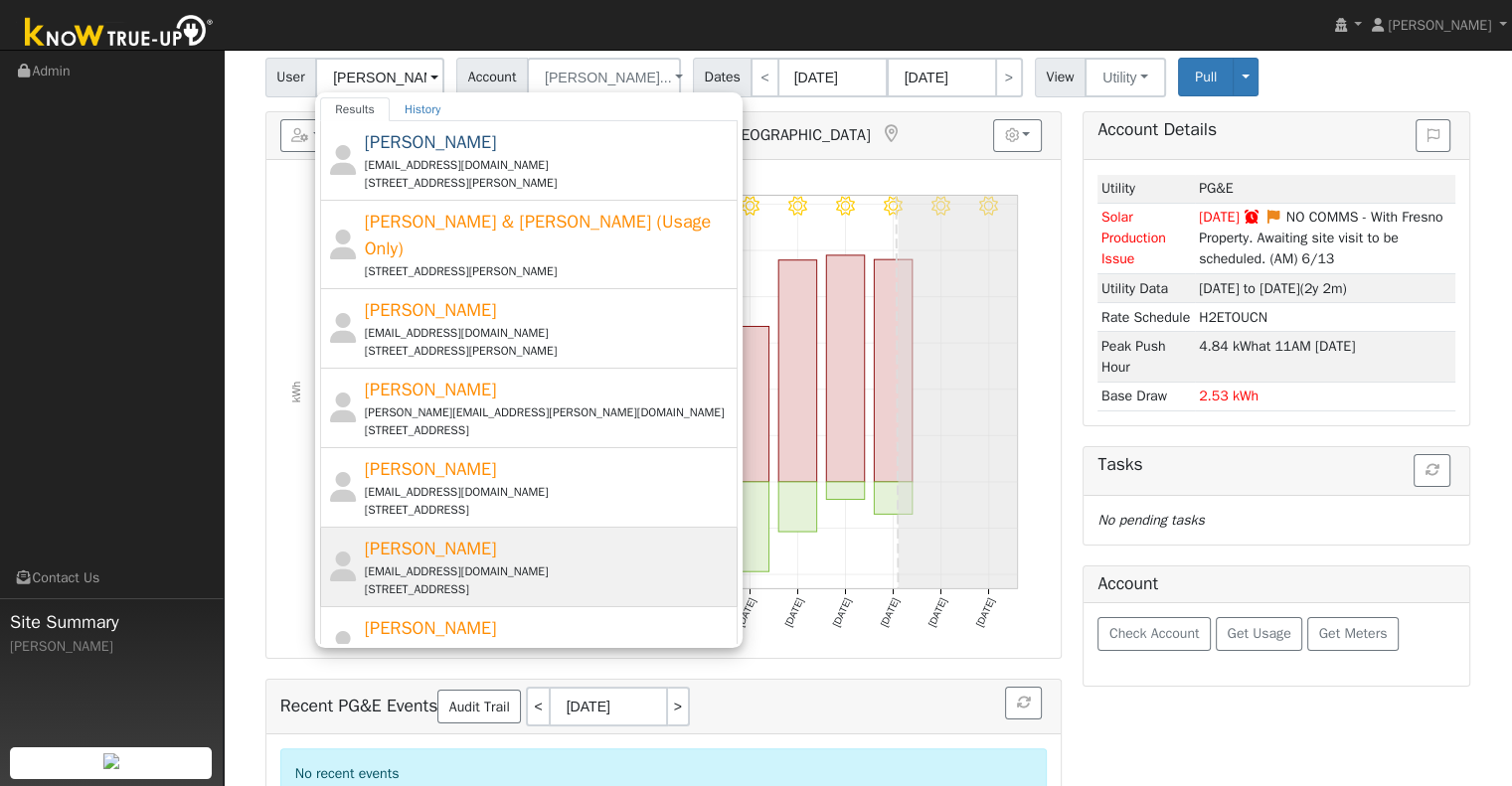 click on "[PERSON_NAME] [EMAIL_ADDRESS][DOMAIN_NAME] [STREET_ADDRESS]" at bounding box center [549, 566] 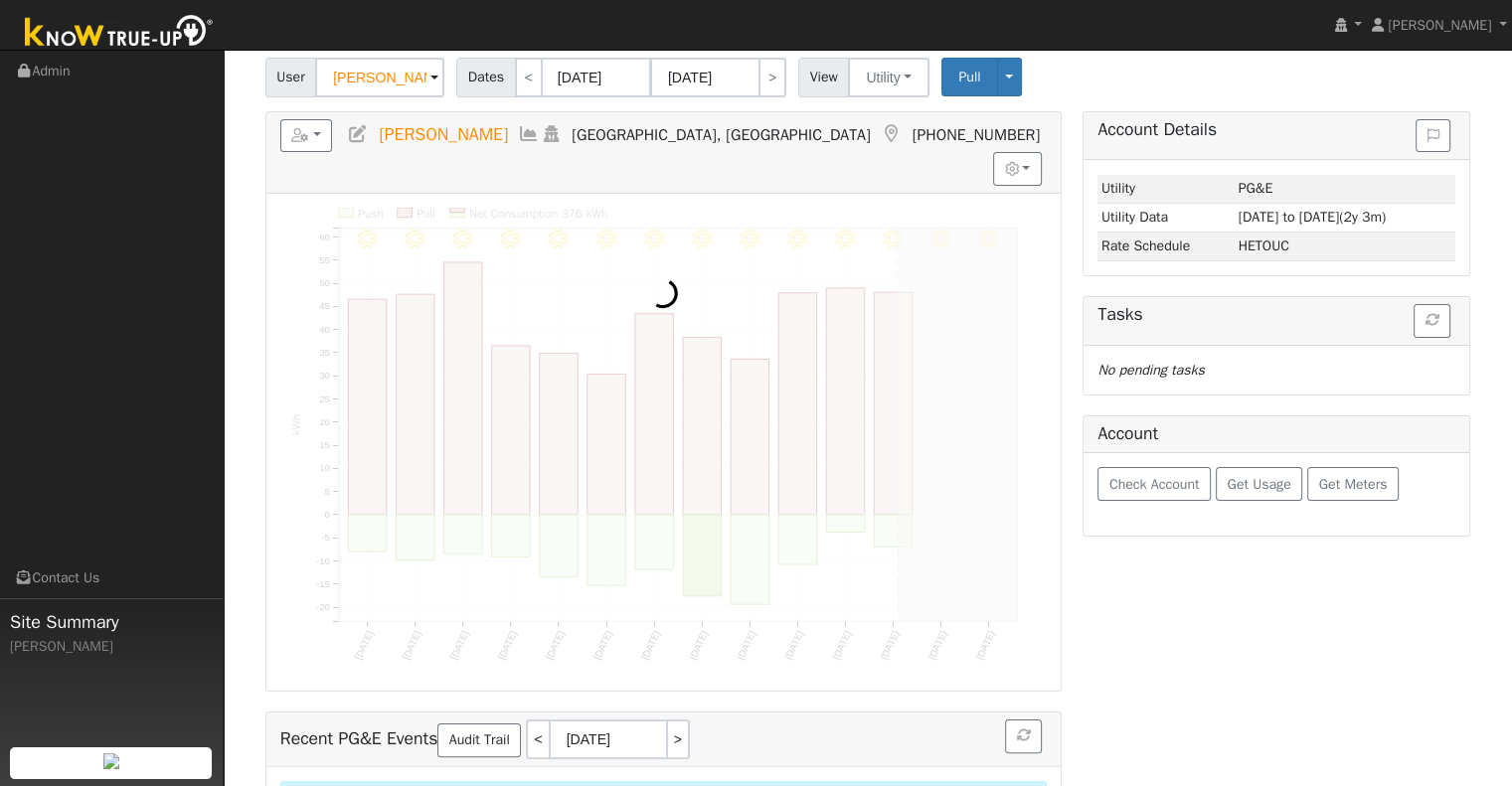 click at bounding box center [358, 134] 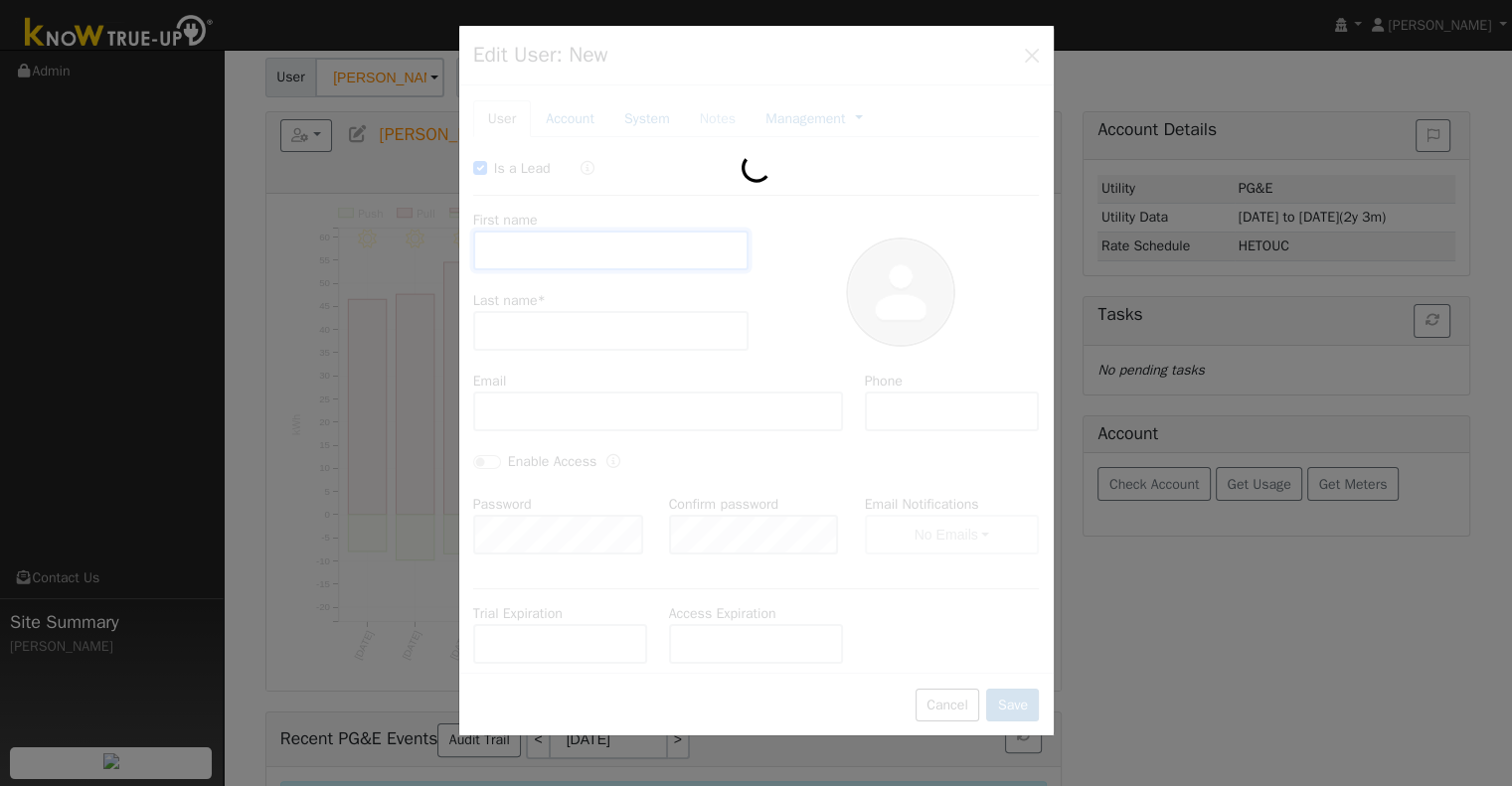 checkbox on "true" 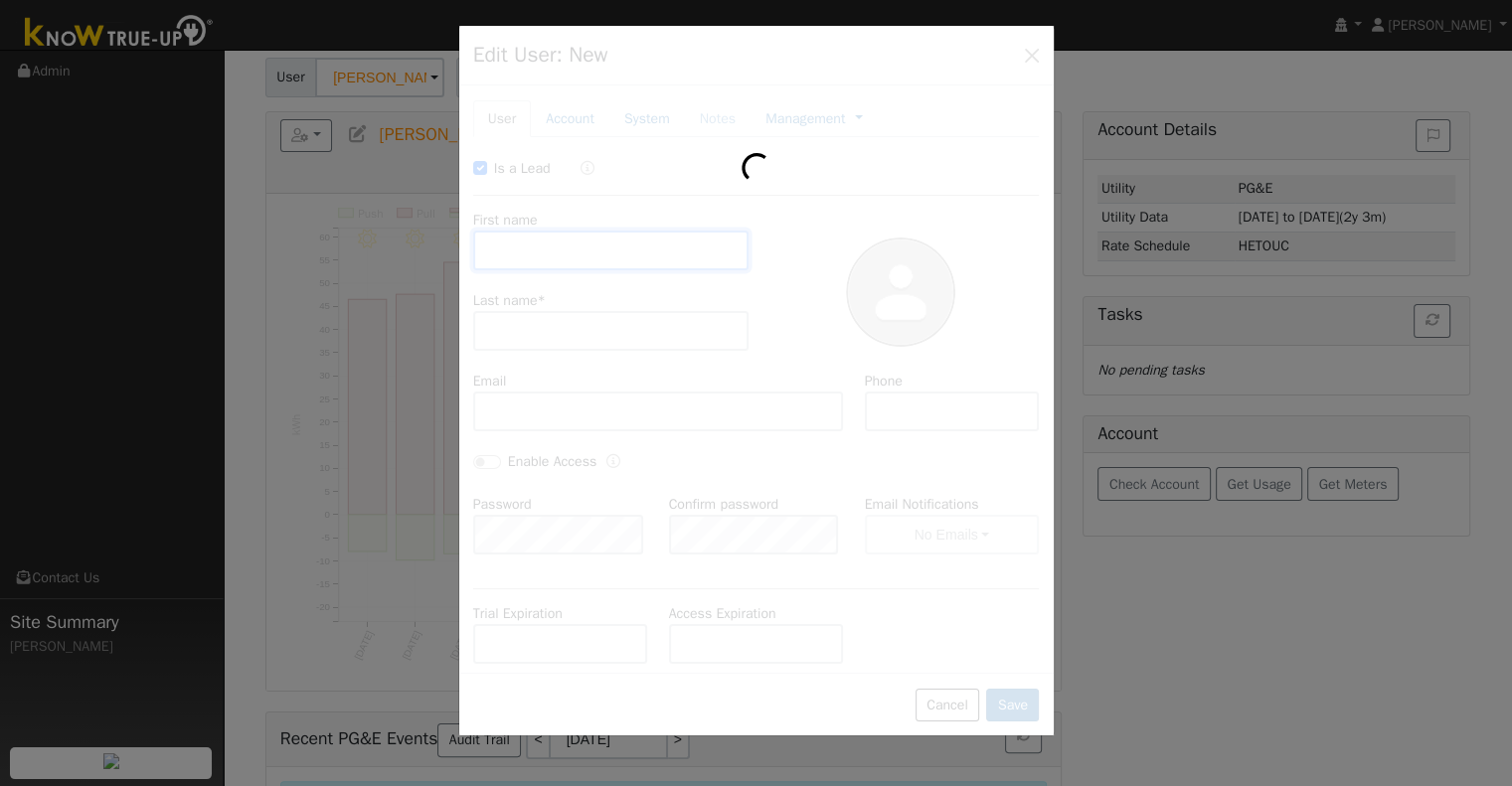 type on "Angel" 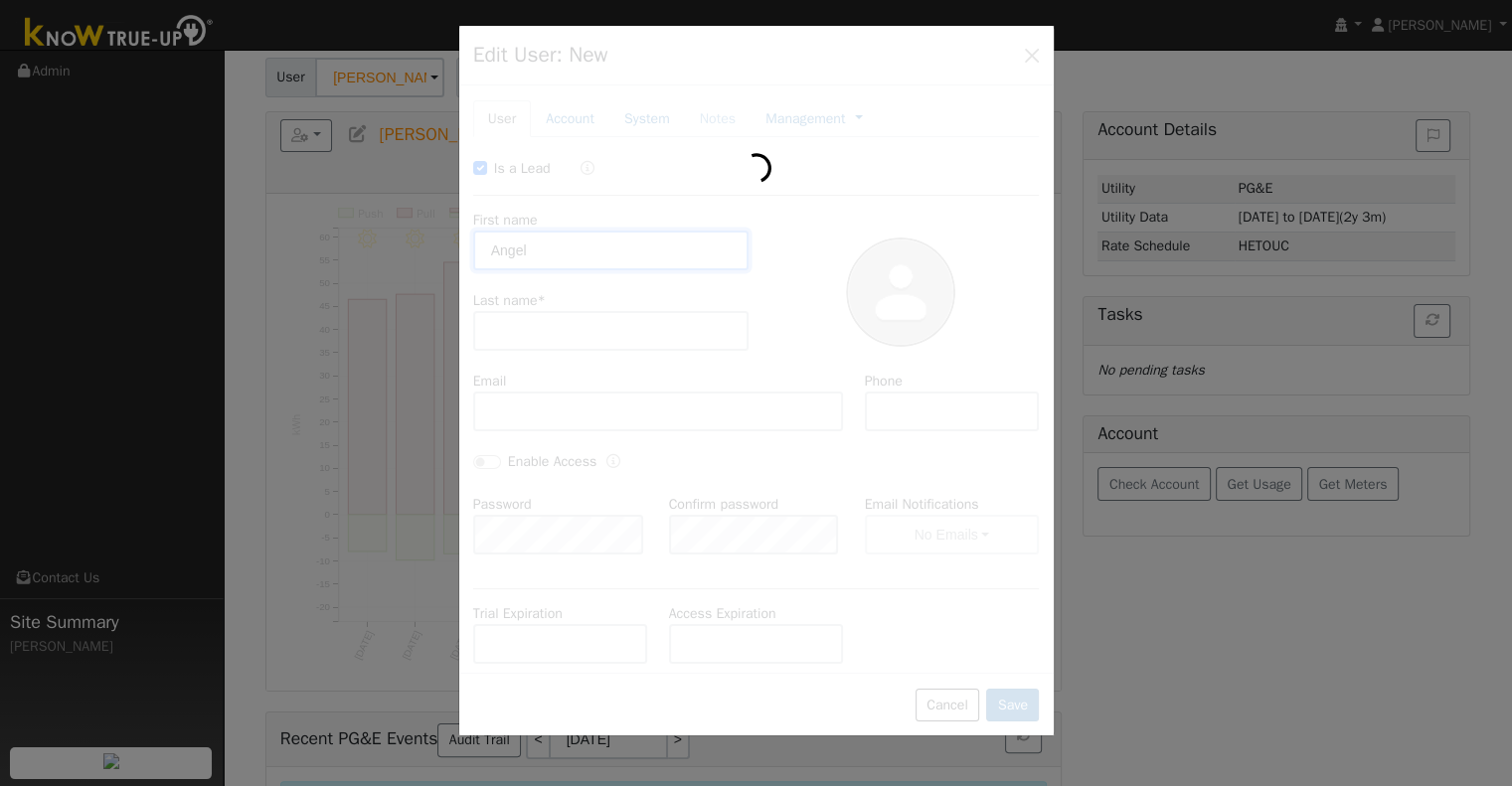 type on "[PERSON_NAME]" 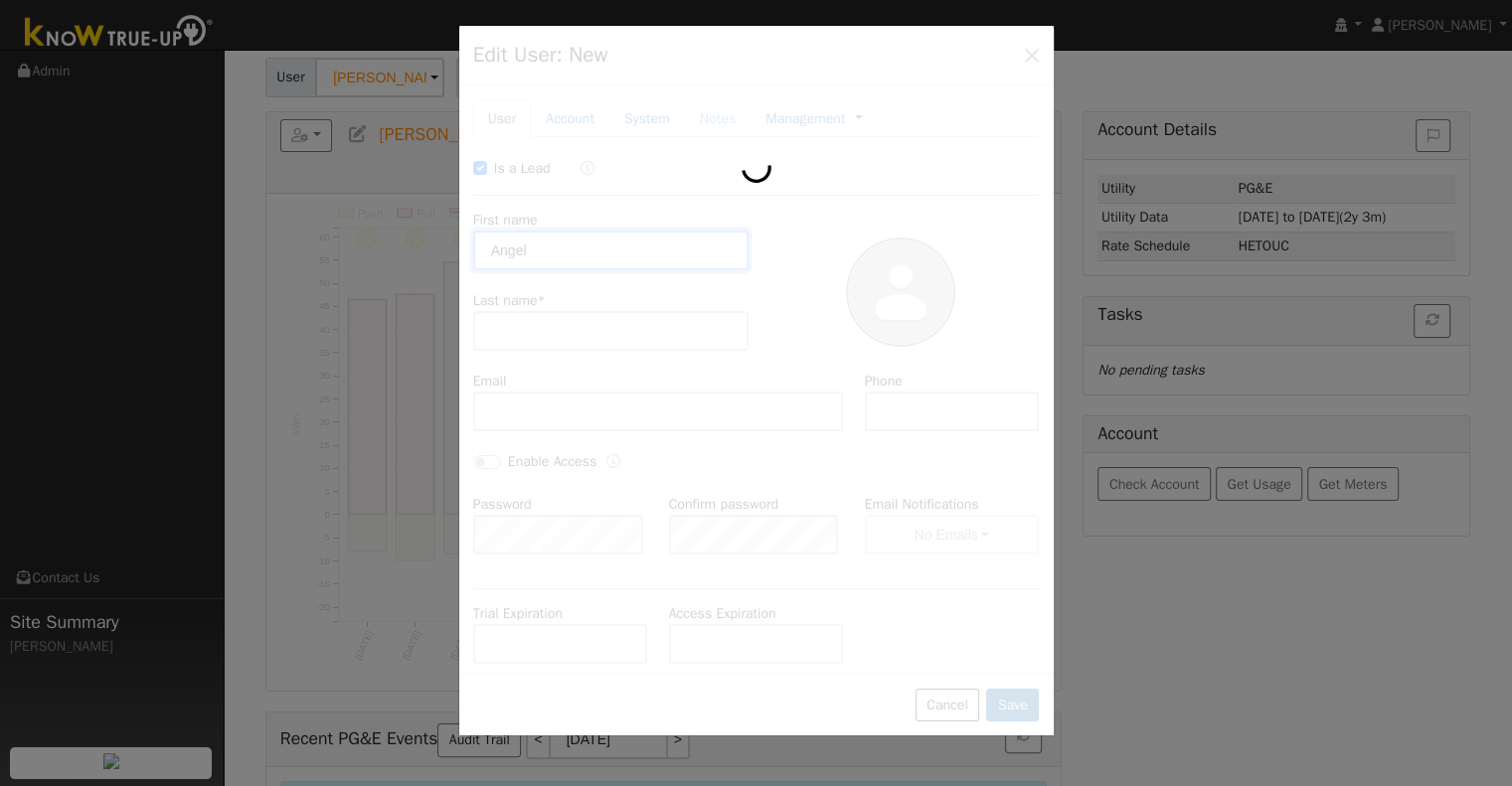 type on "[EMAIL_ADDRESS][DOMAIN_NAME]" 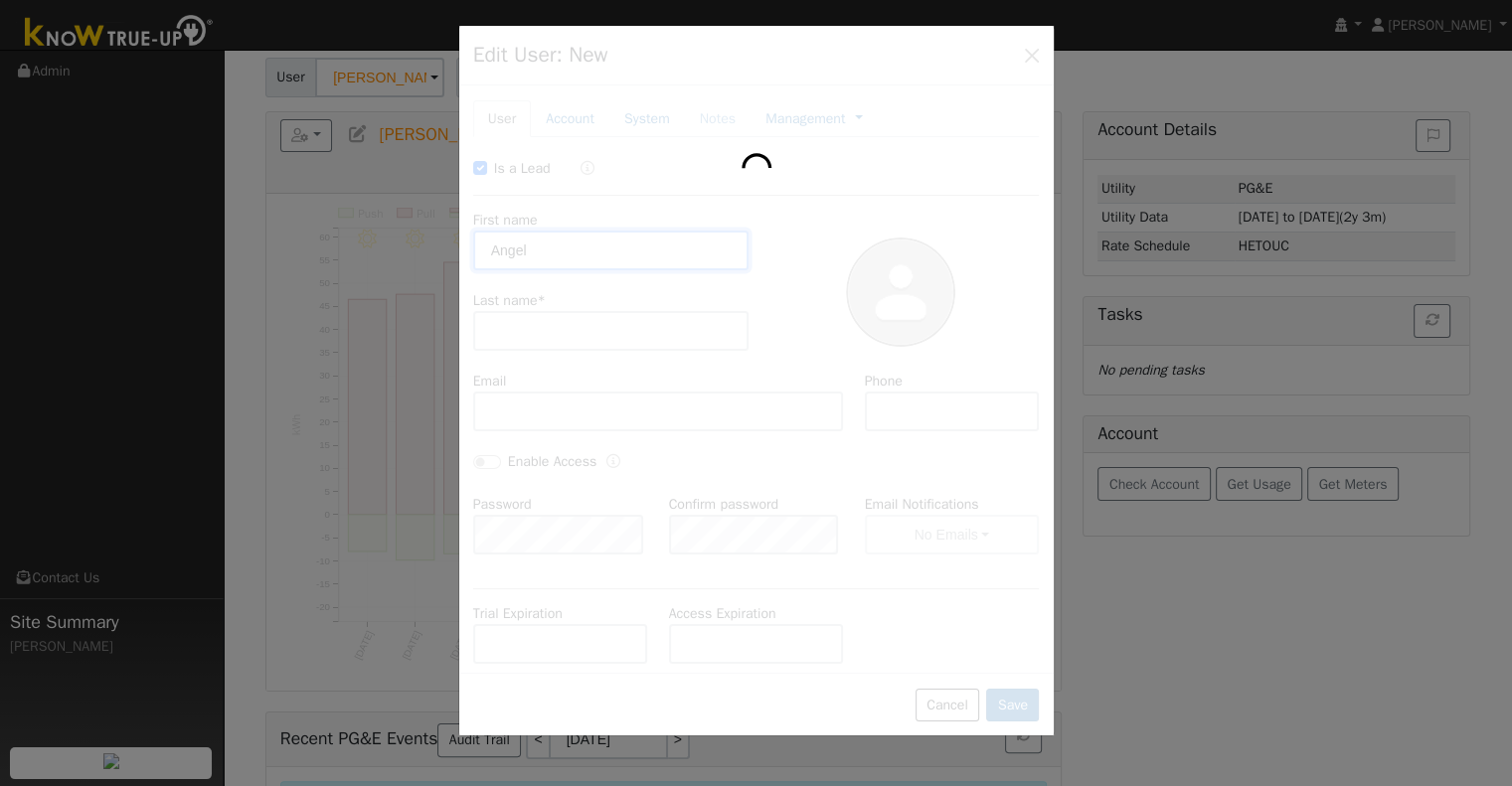 type on "[PHONE_NUMBER]" 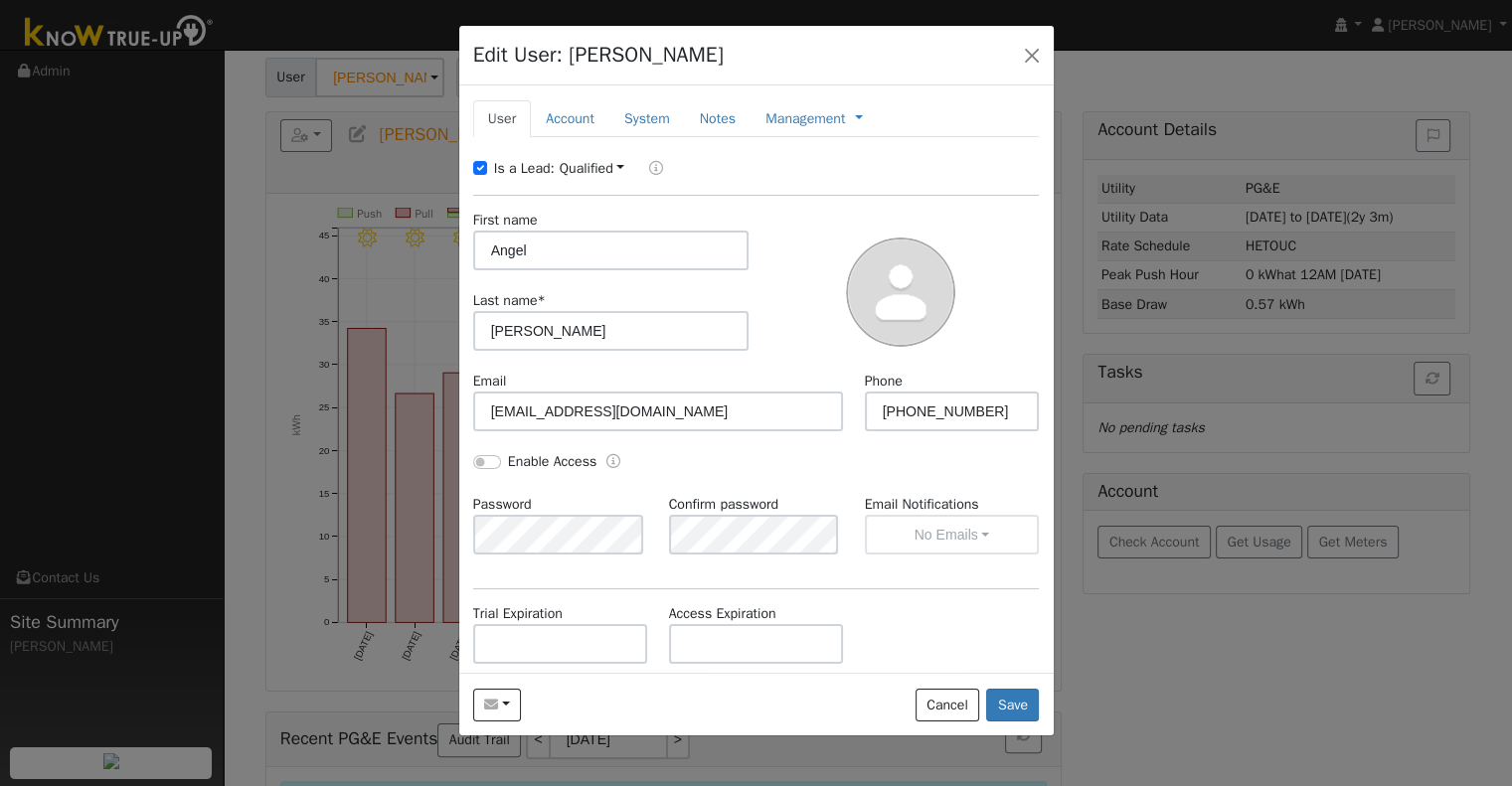 scroll, scrollTop: 0, scrollLeft: 0, axis: both 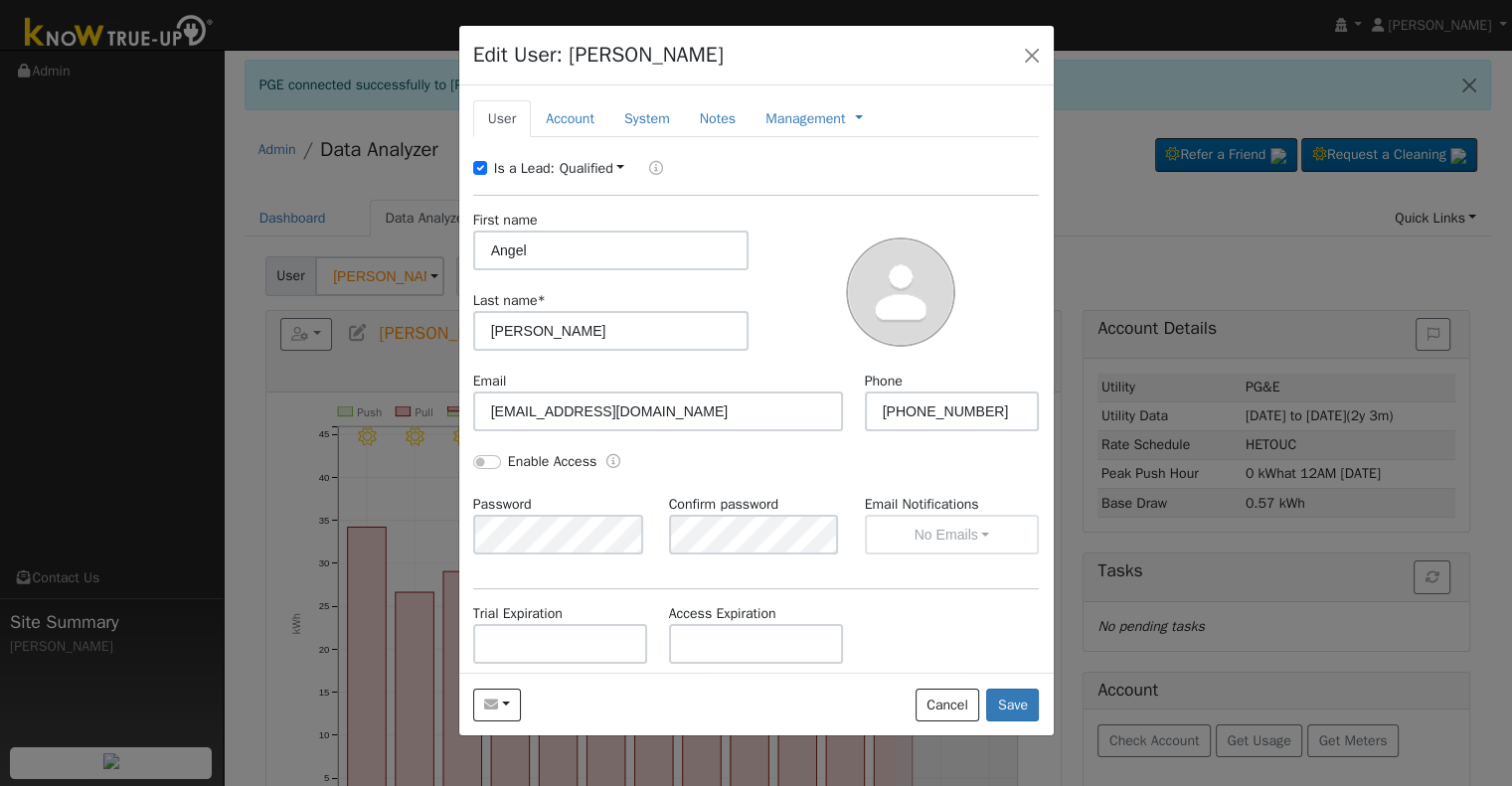 click on "Is a Lead:" at bounding box center [516, 168] 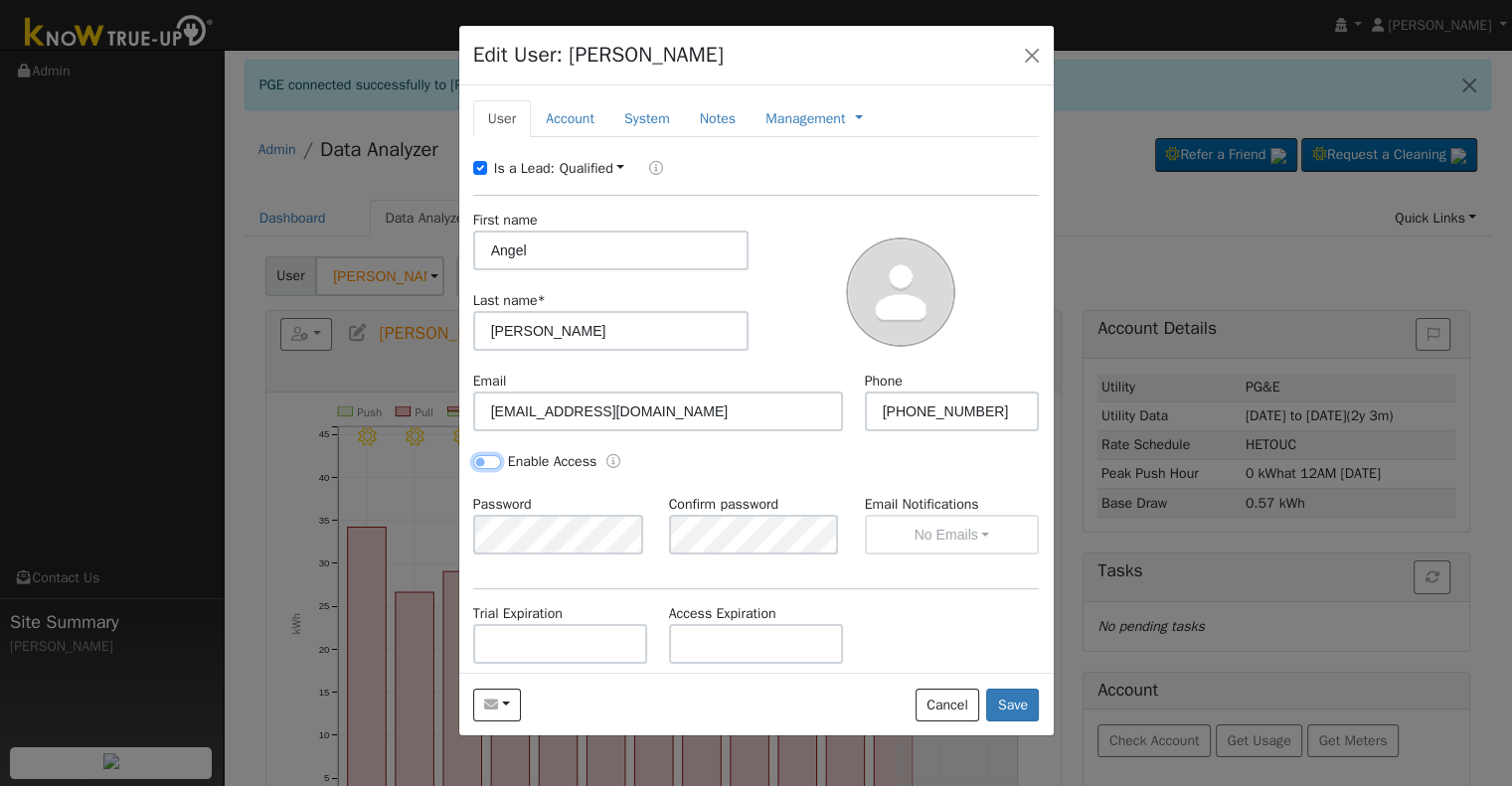 click on "Enable Access" at bounding box center (487, 462) 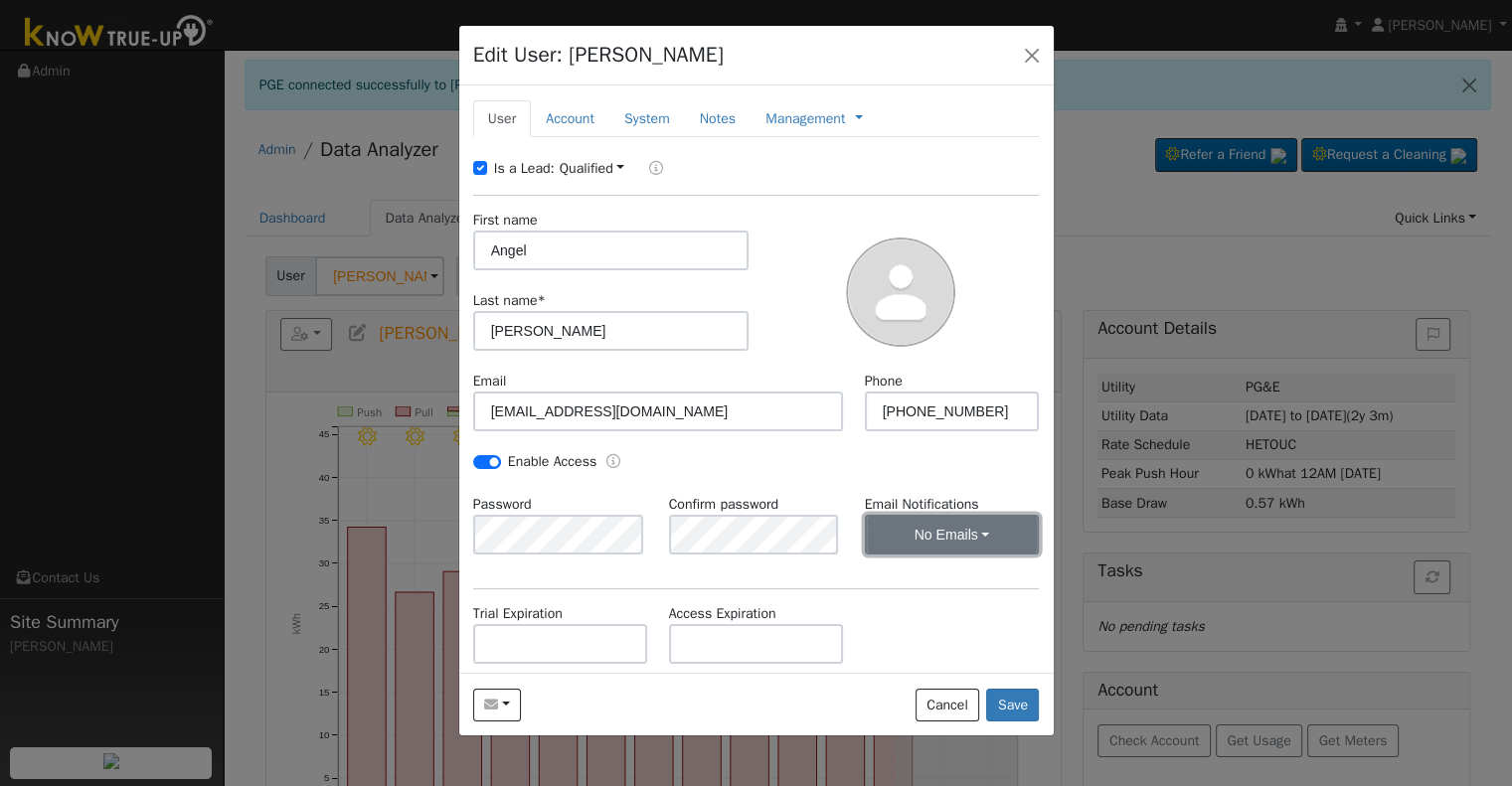 click on "No Emails" at bounding box center [952, 535] 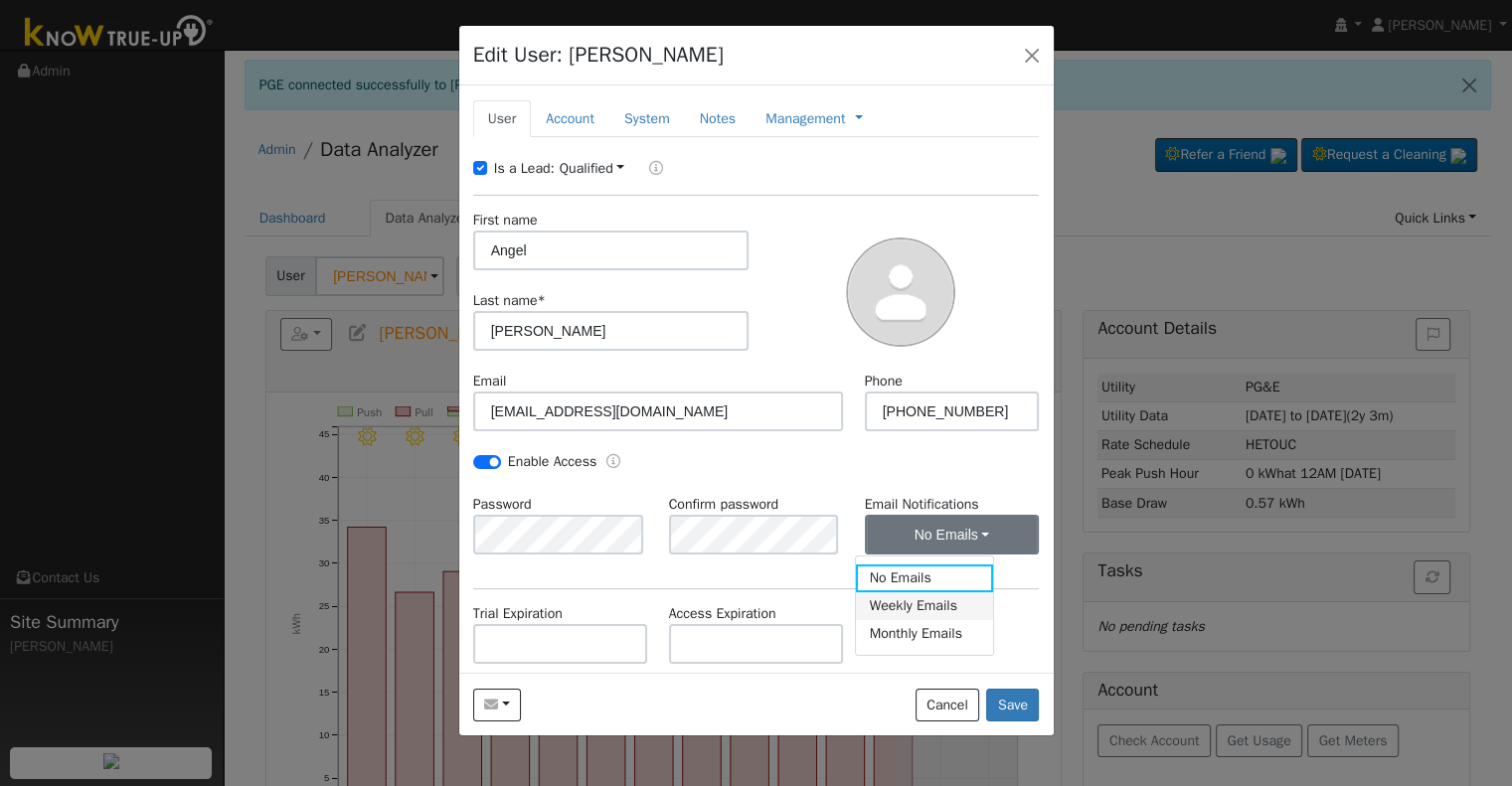 click on "Weekly Emails" at bounding box center [924, 606] 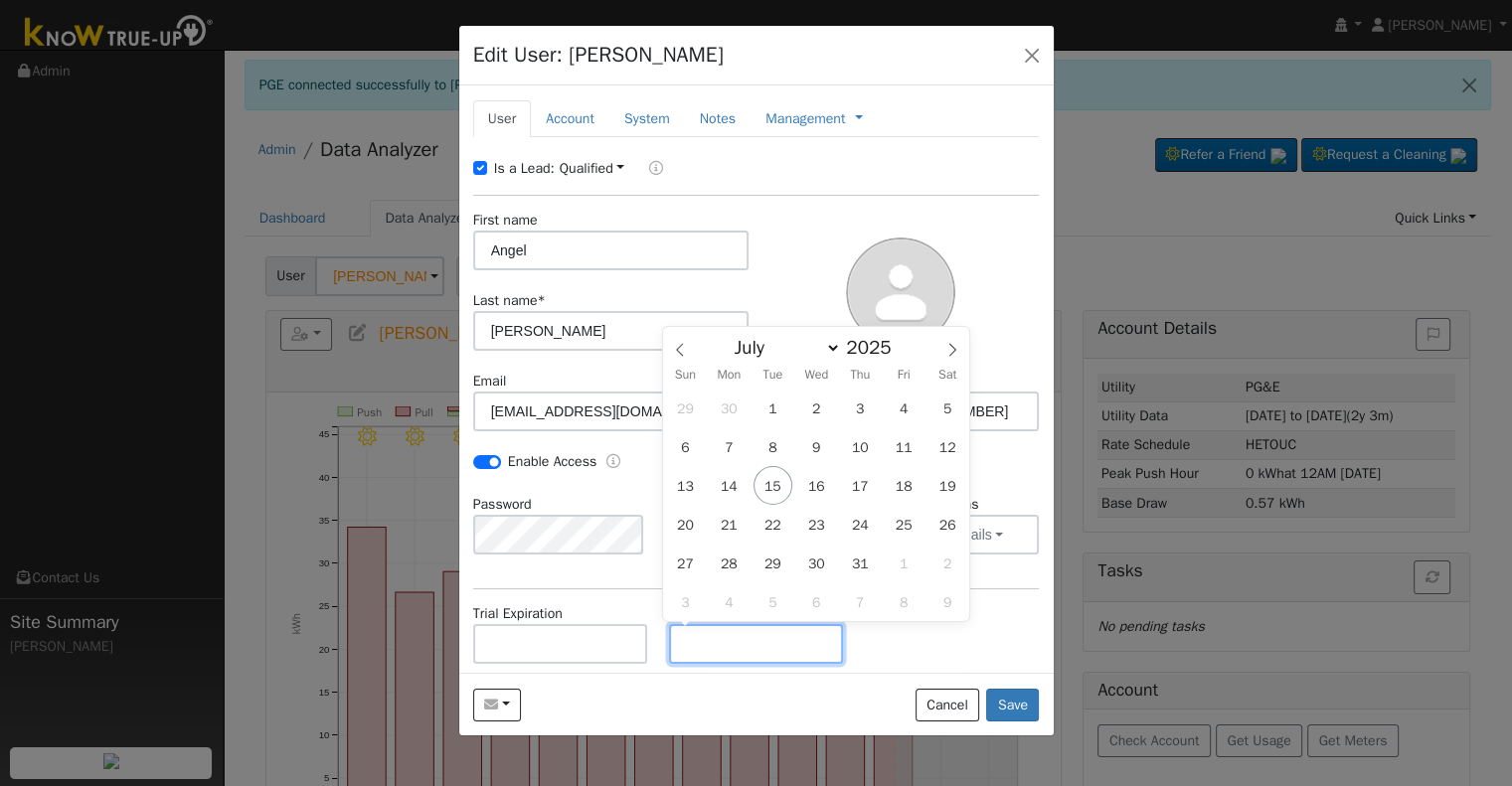 click at bounding box center (756, 644) 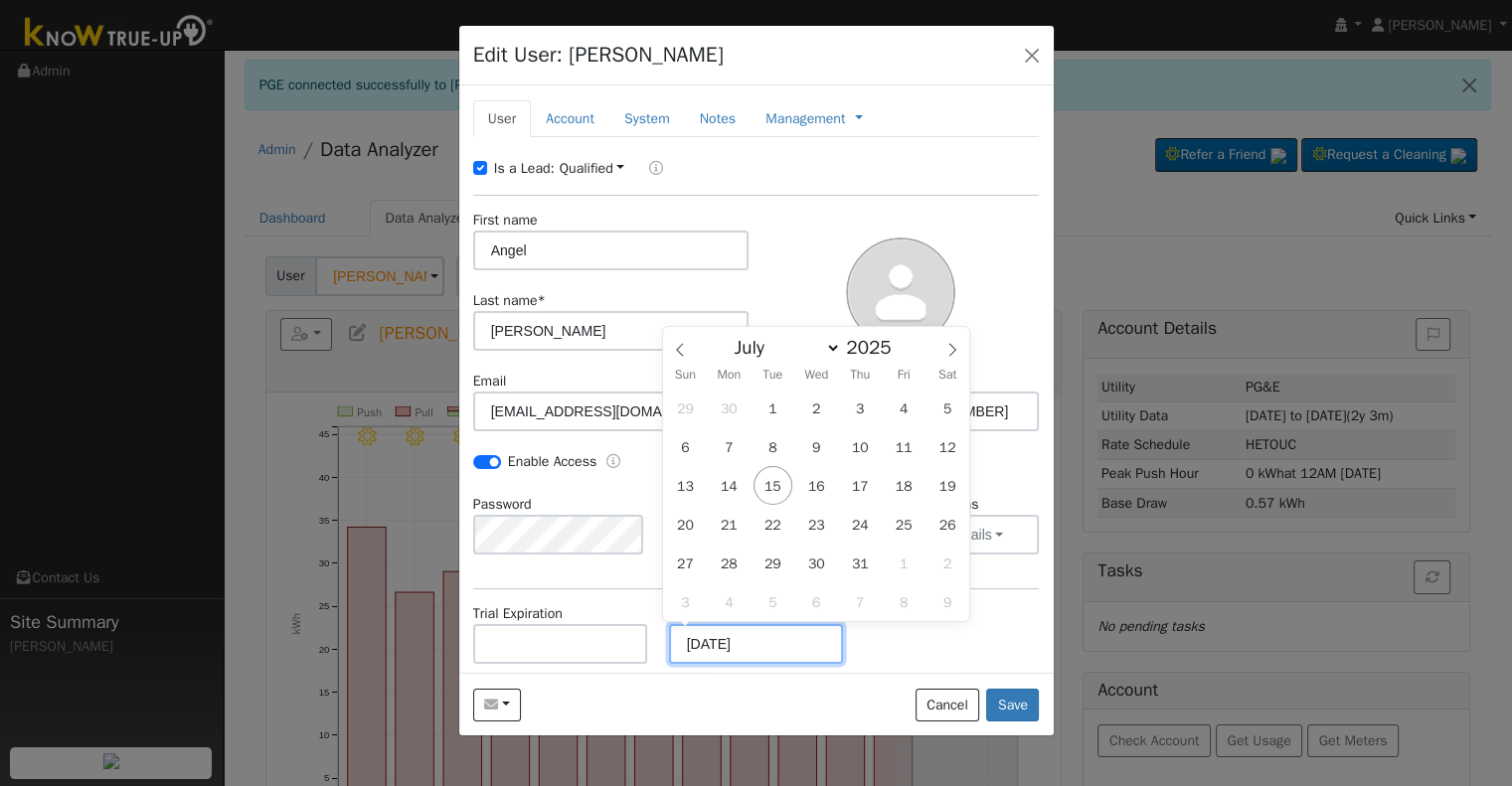 type on "[DATE]" 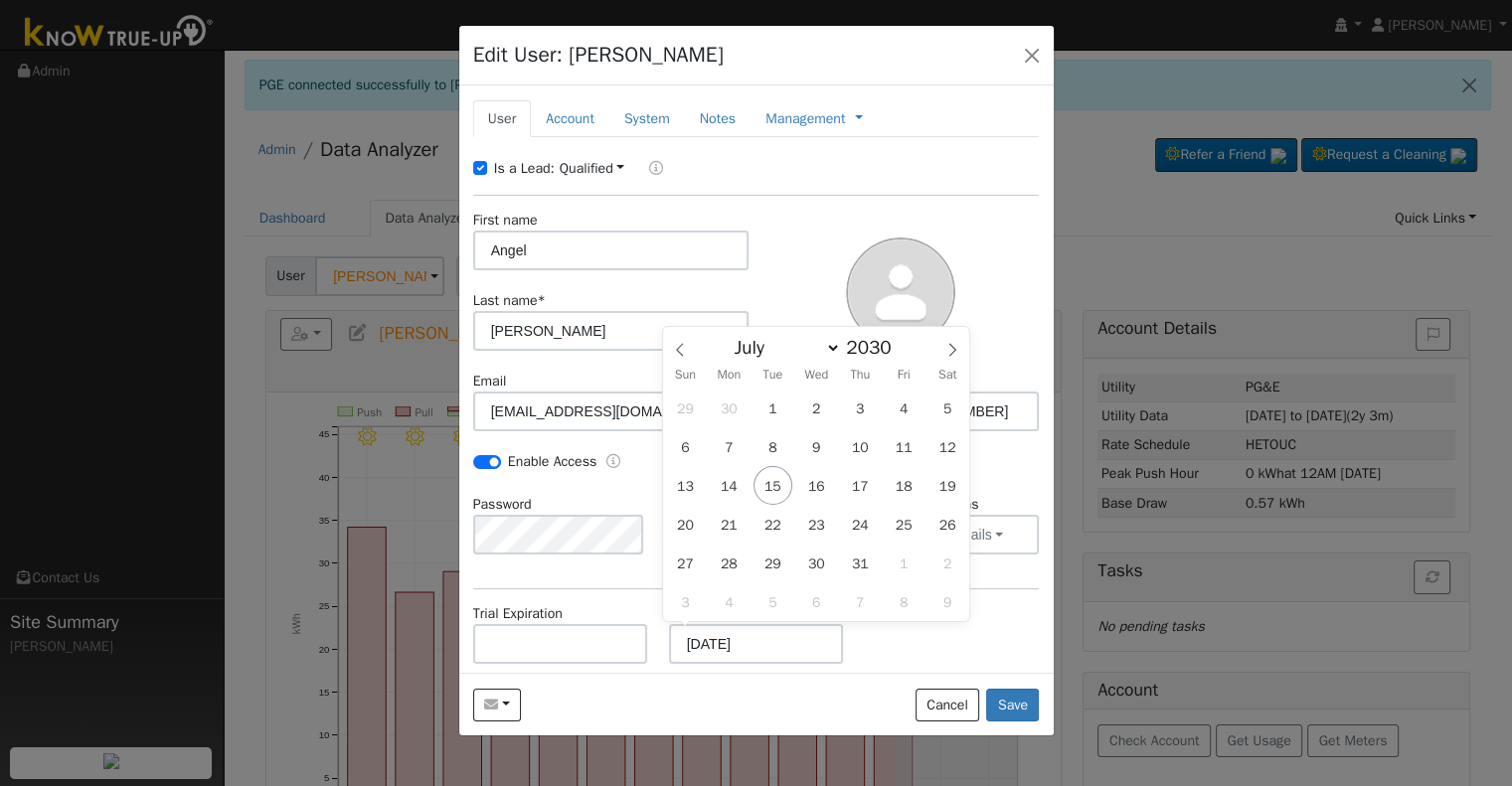 click on "Trial Expiration Access Expiration [DATE]" at bounding box center (756, 643) 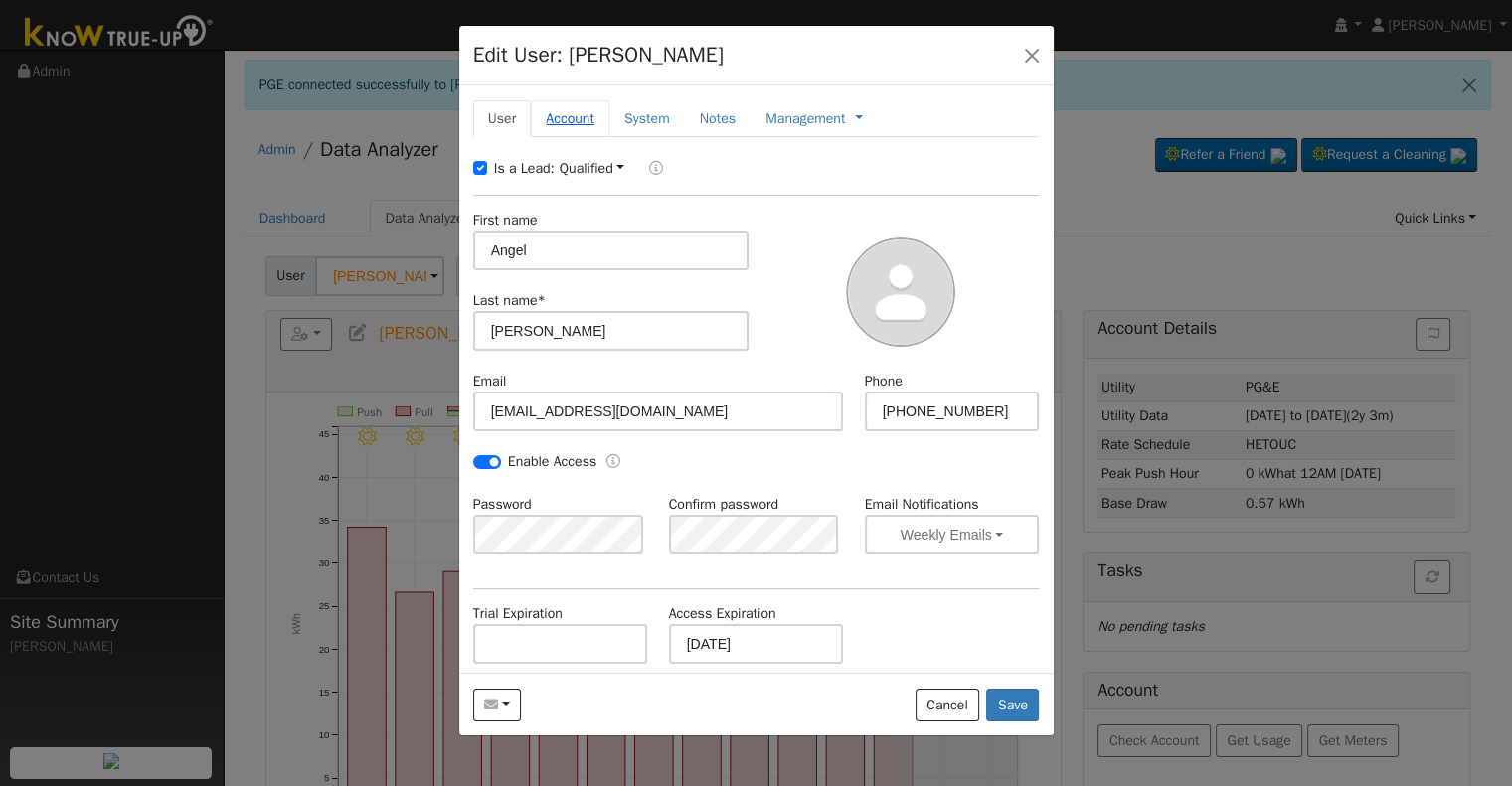 click on "Account" at bounding box center (570, 118) 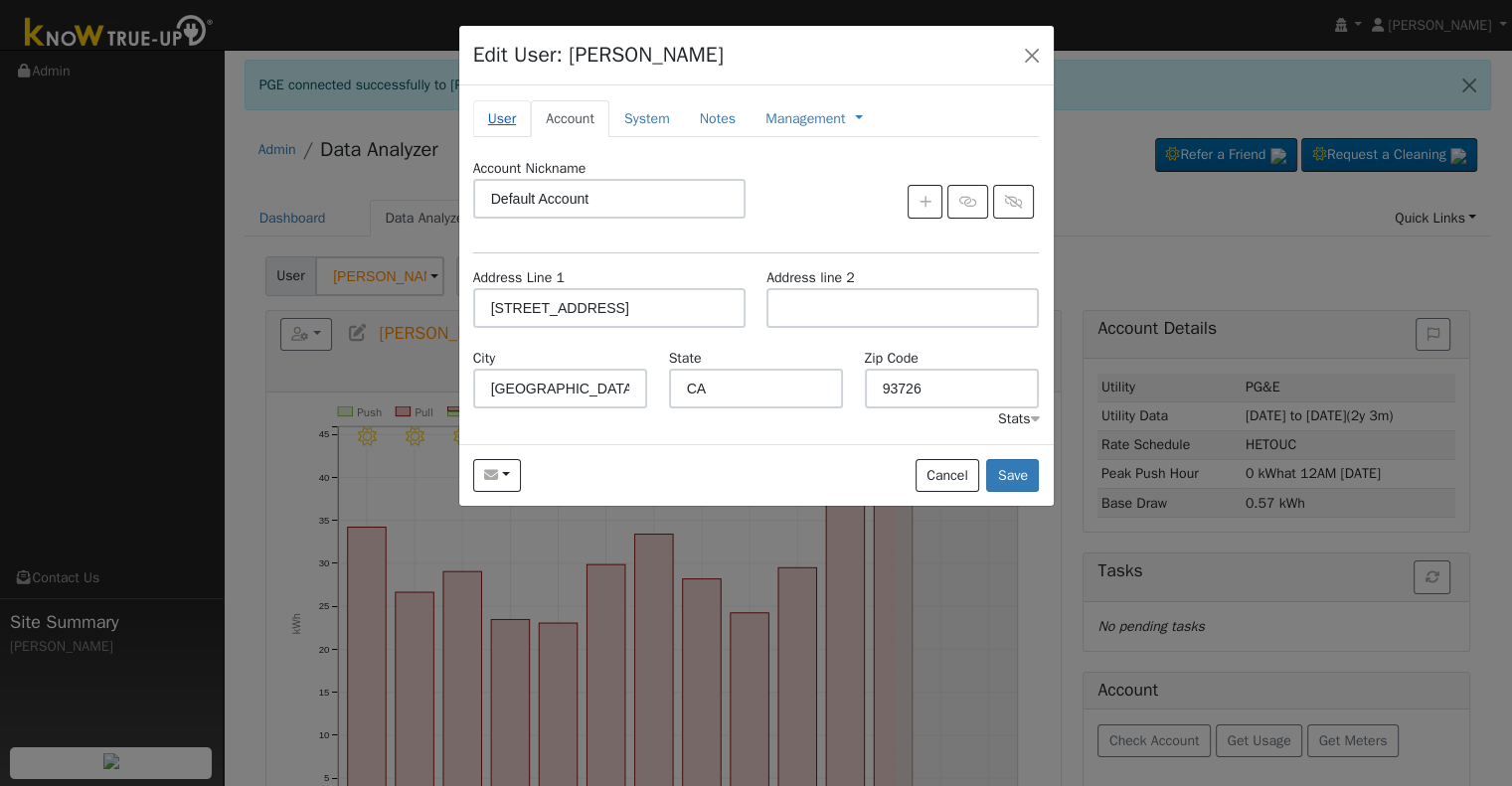 click on "User" at bounding box center (502, 118) 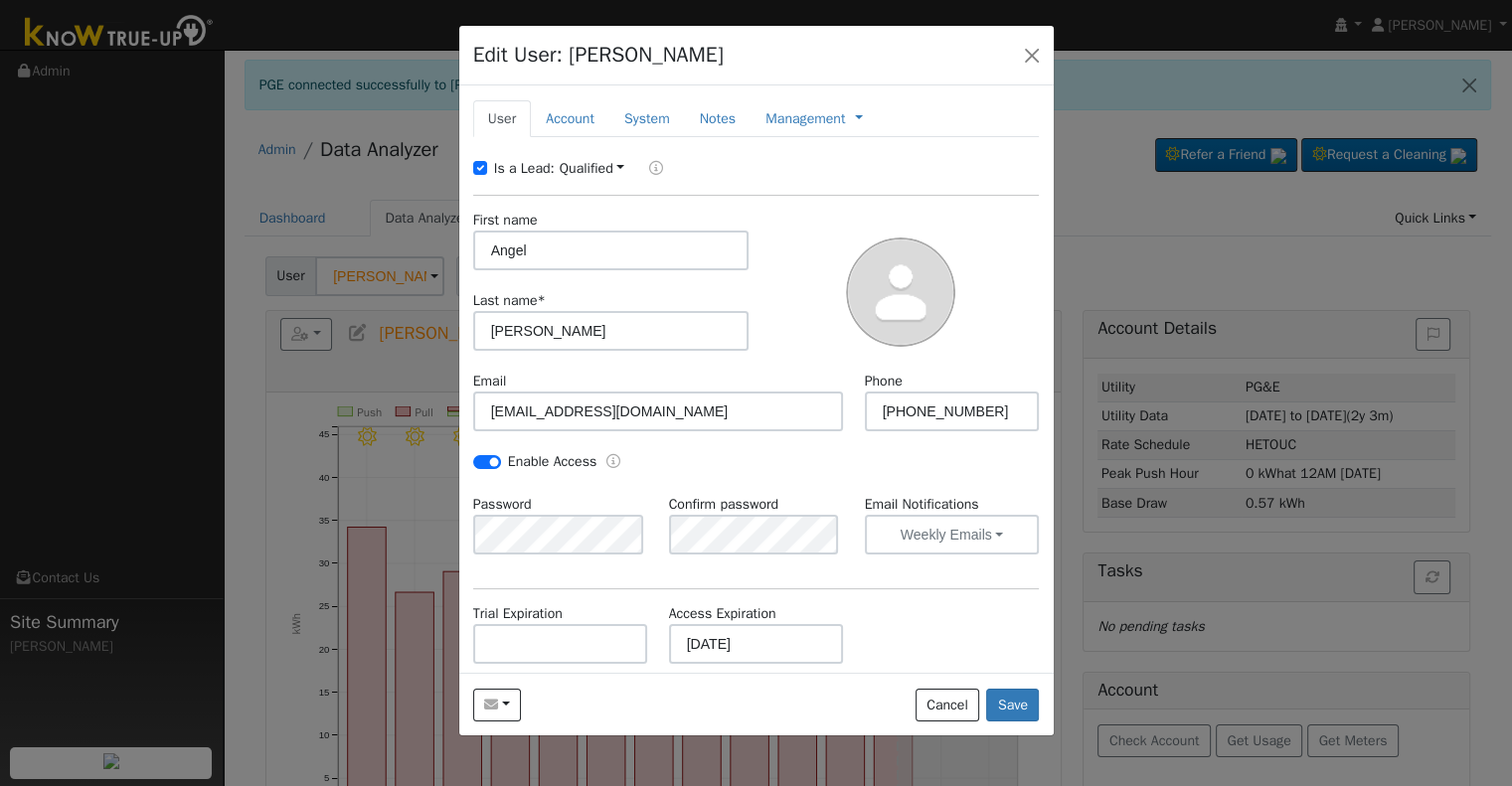 click on "Is a Lead:" at bounding box center (524, 168) 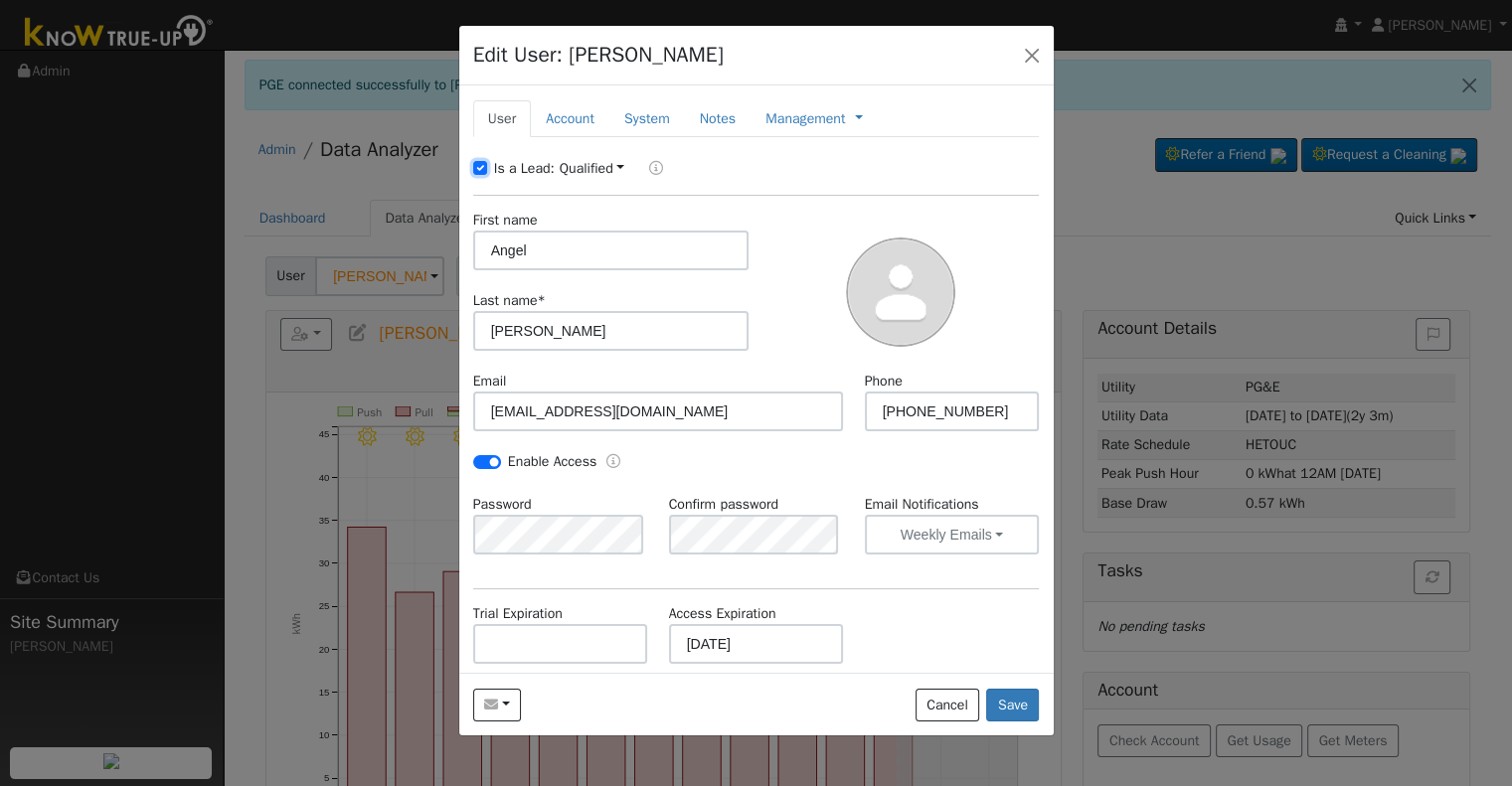 click on "Is a Lead:" at bounding box center (480, 168) 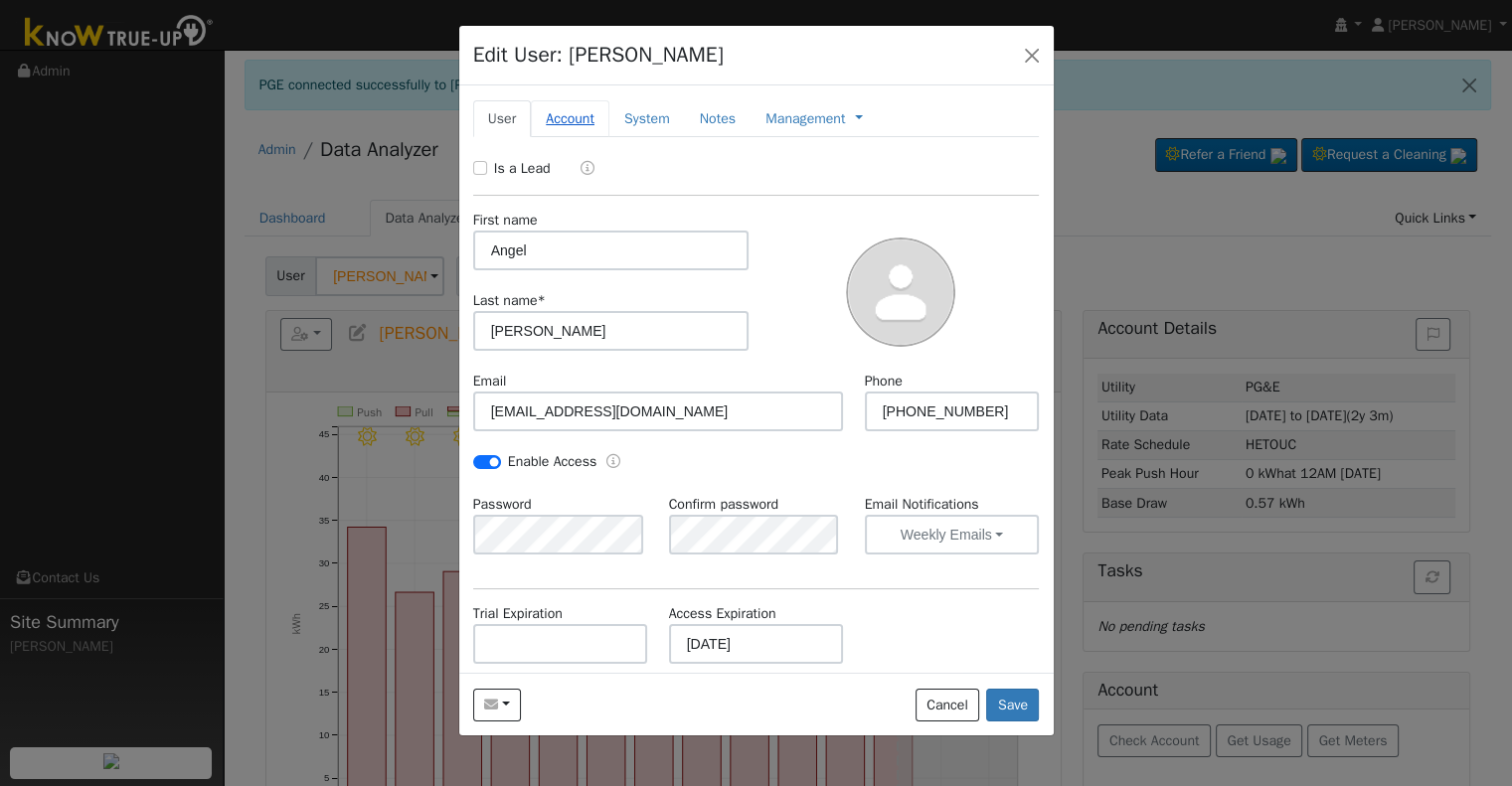 click on "Account" at bounding box center (570, 118) 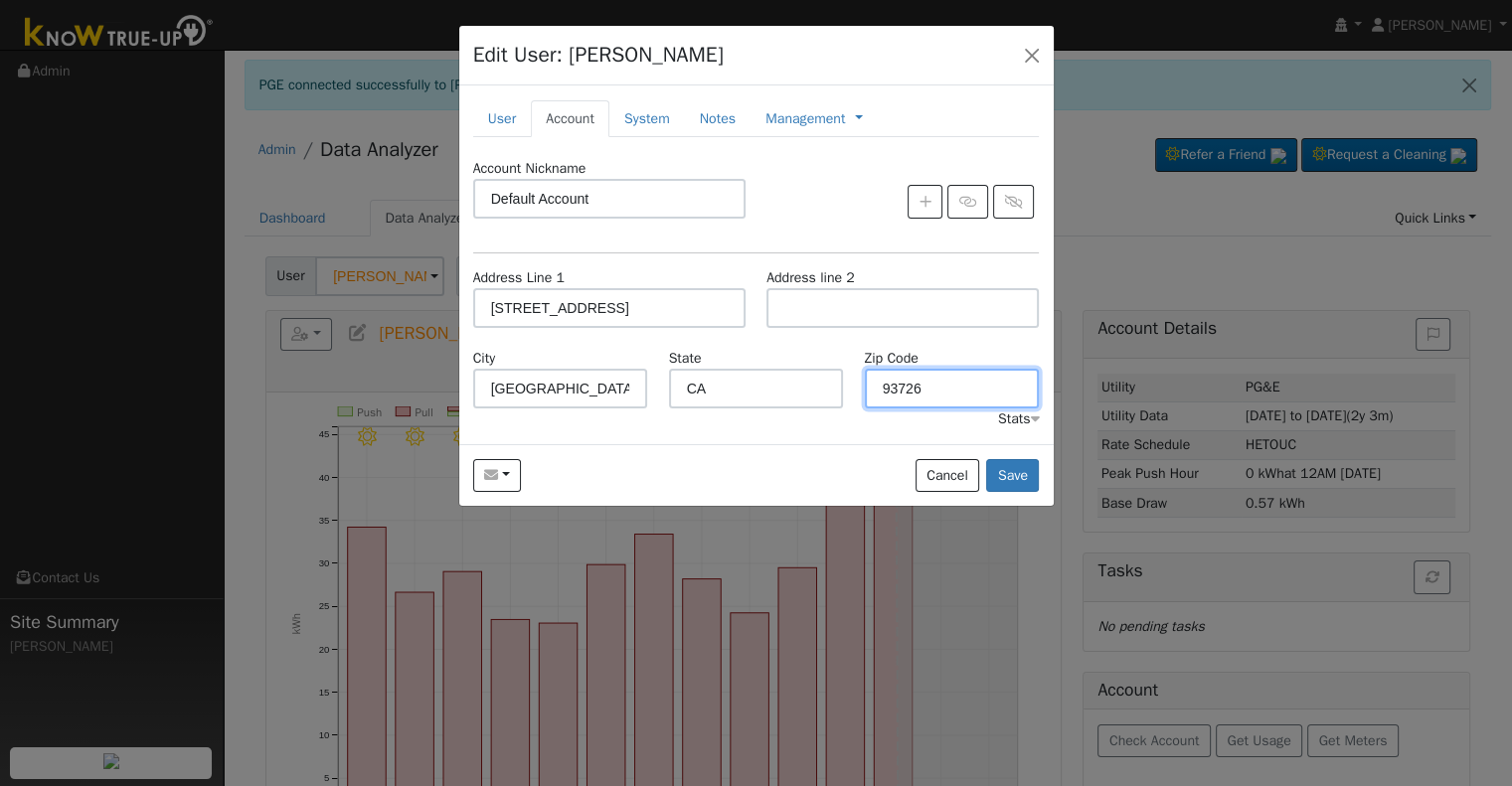 click on "93726" at bounding box center [952, 389] 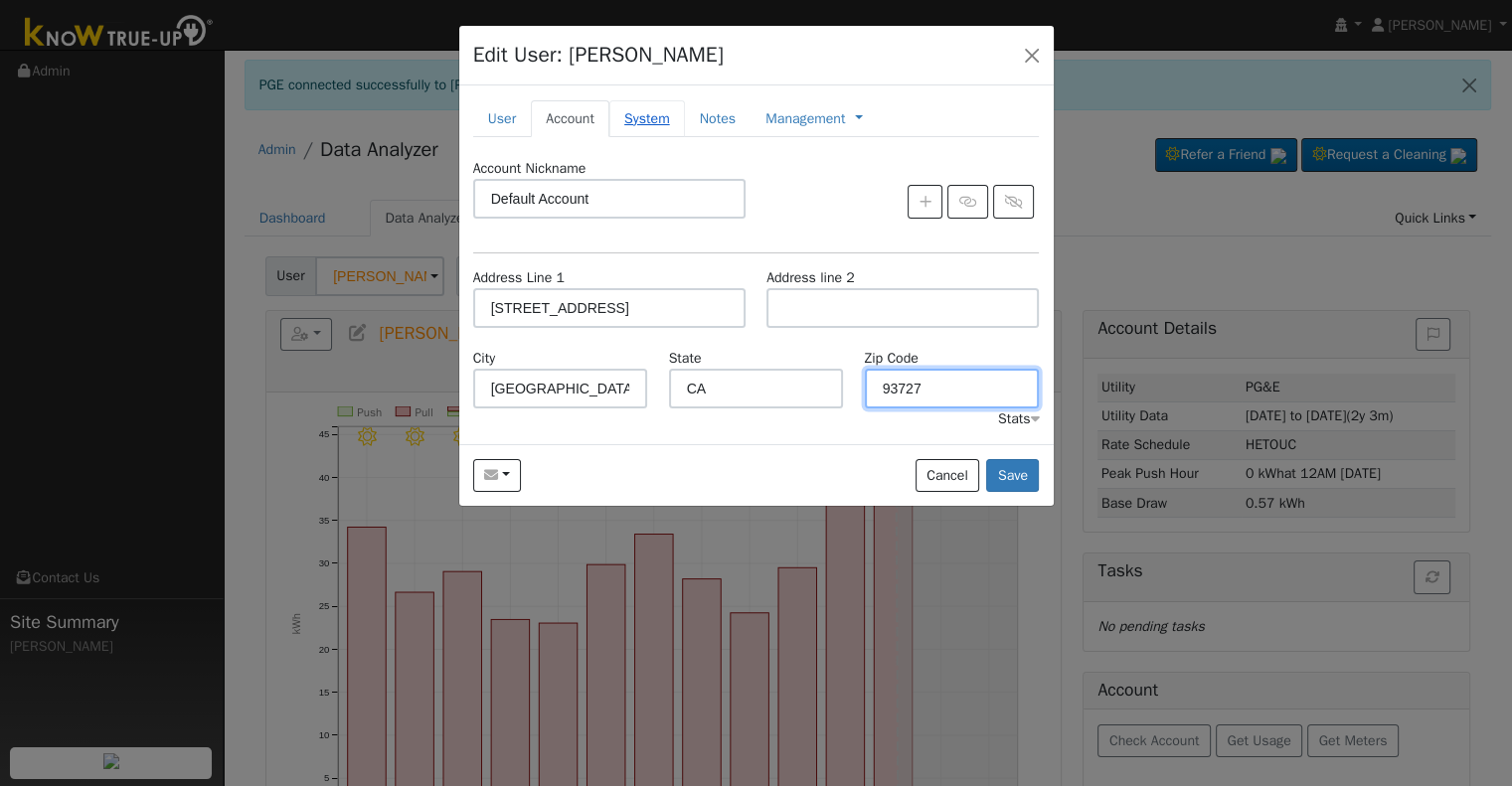 type on "93727" 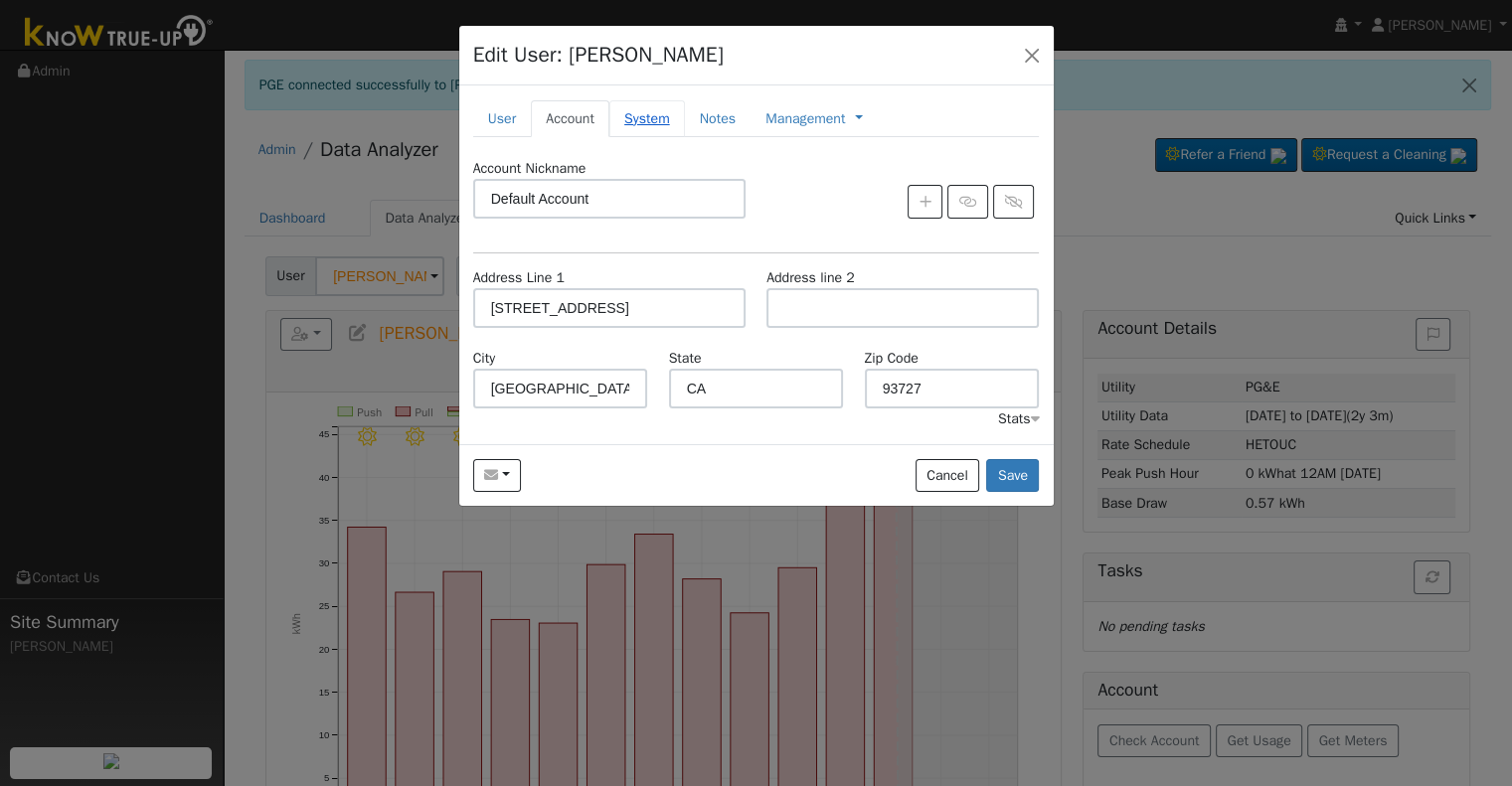 click on "System" at bounding box center (647, 118) 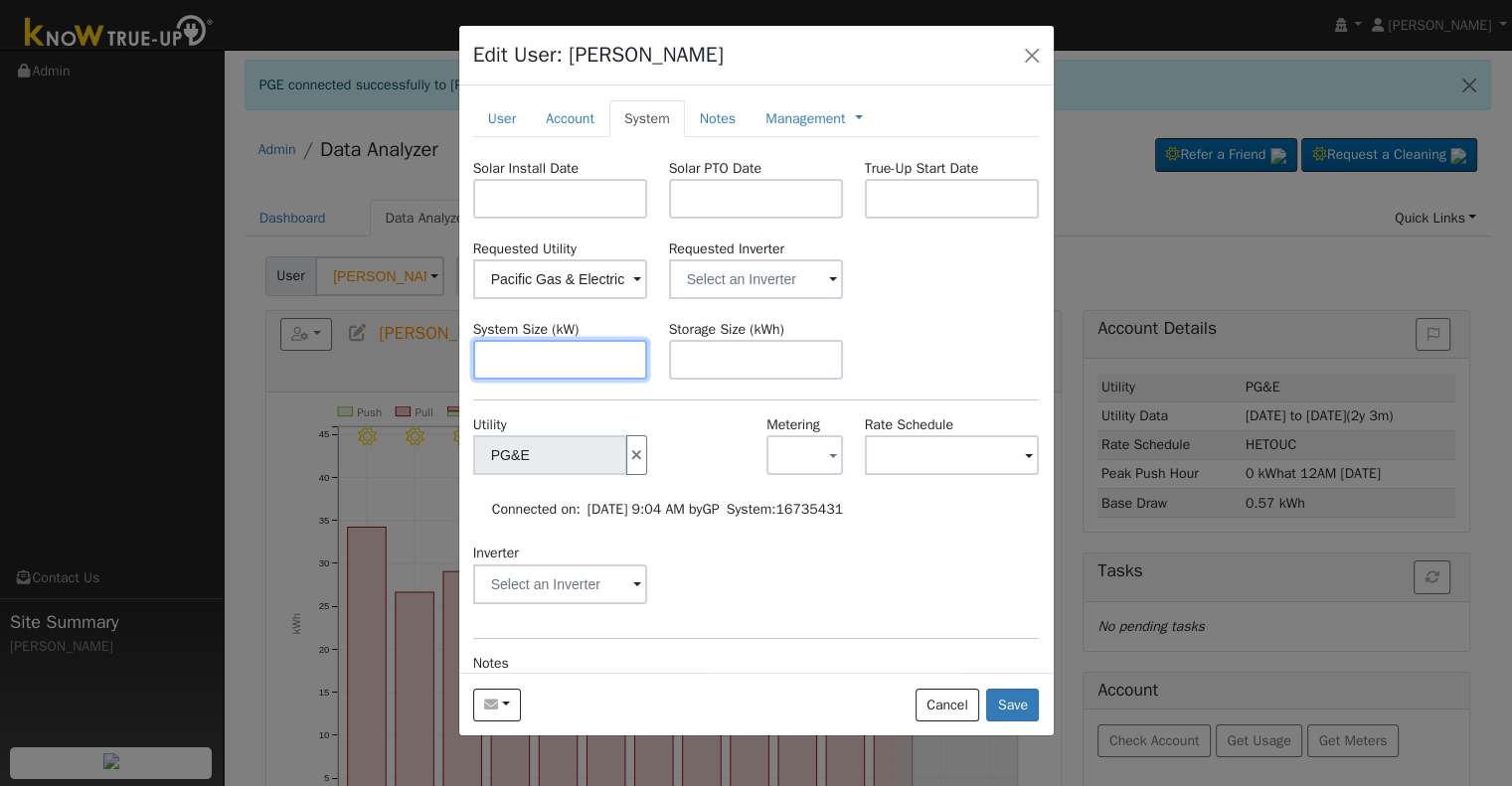 click at bounding box center [561, 360] 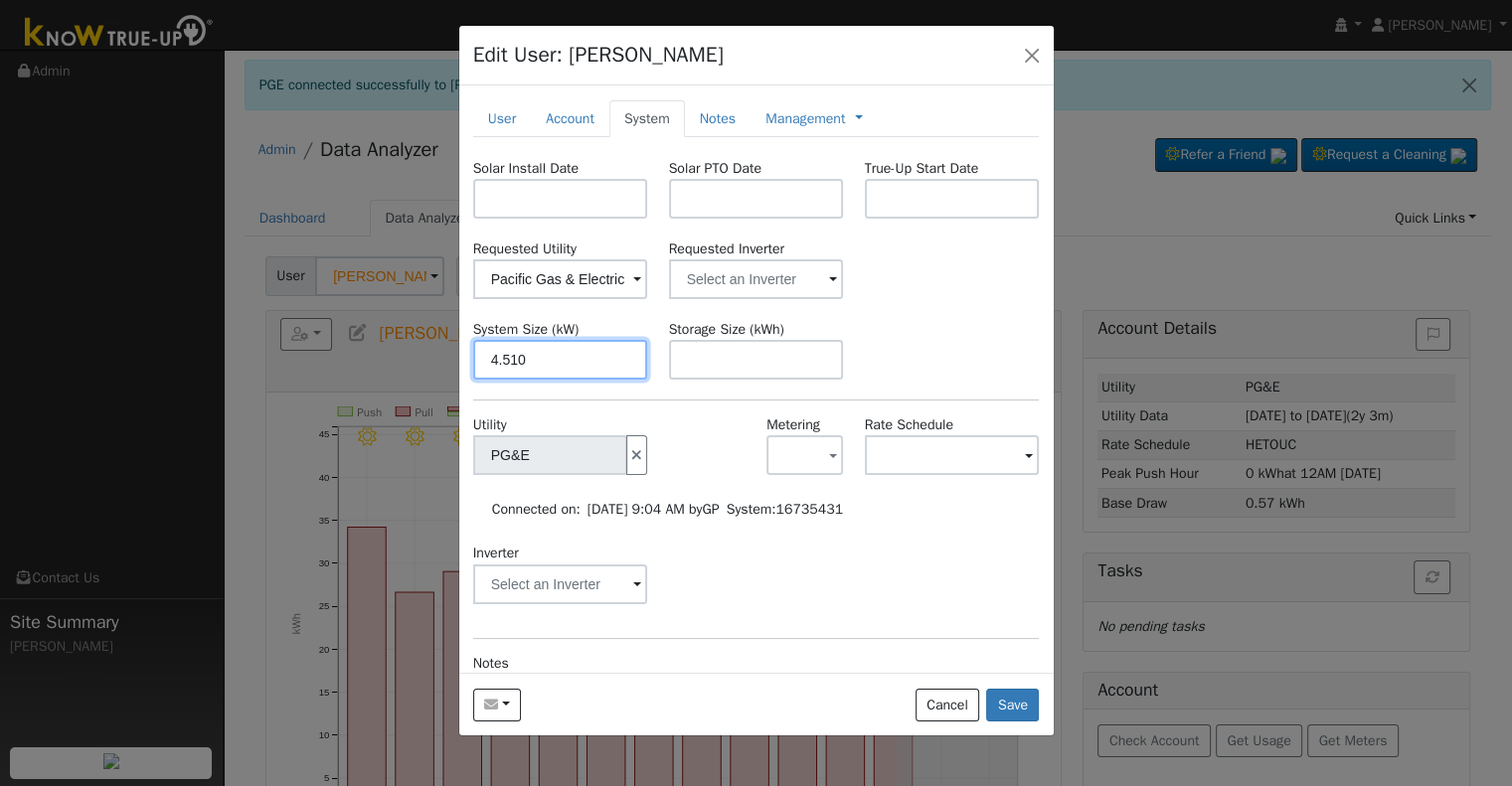 type on "4.5" 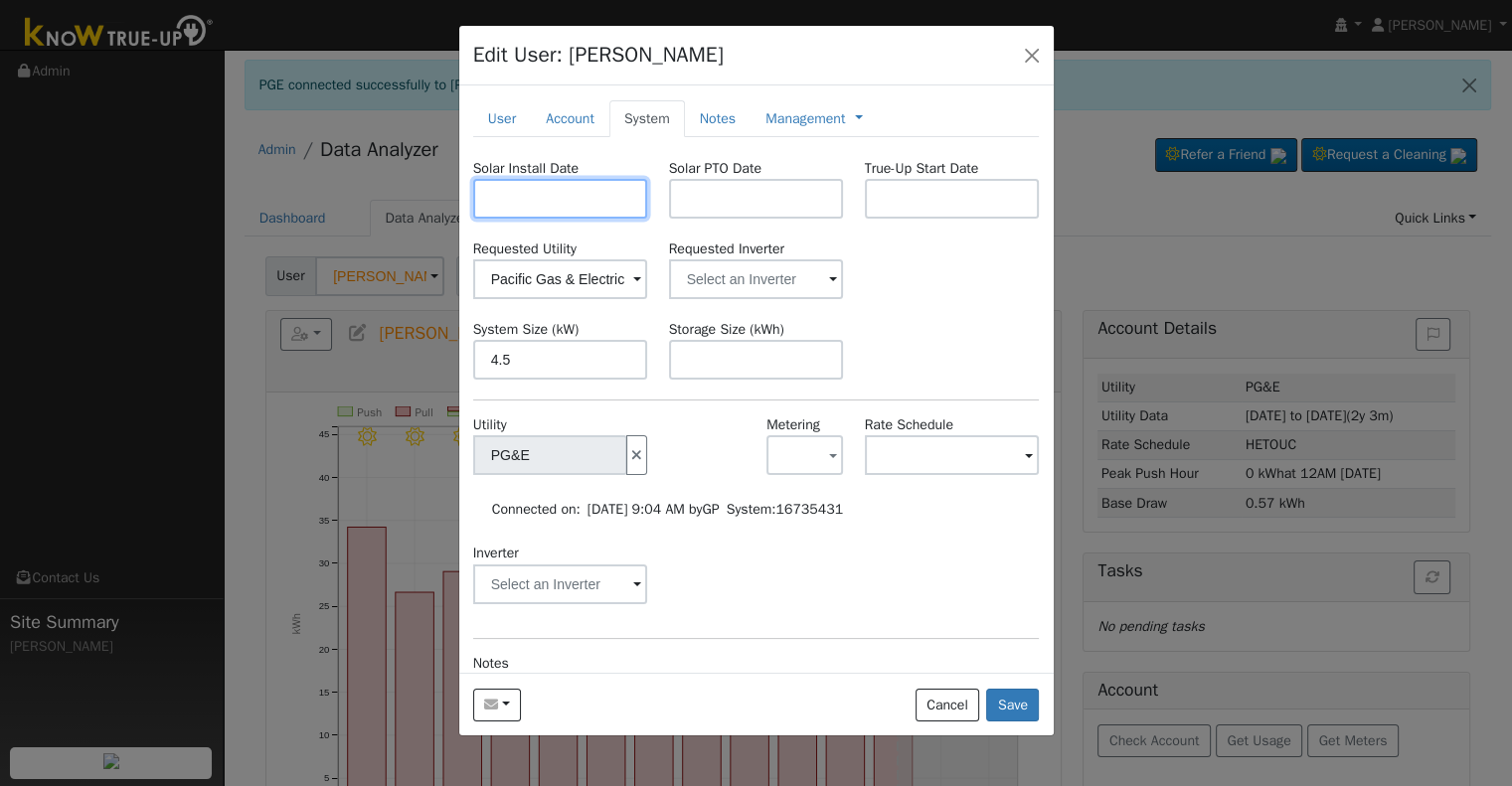 click at bounding box center [561, 199] 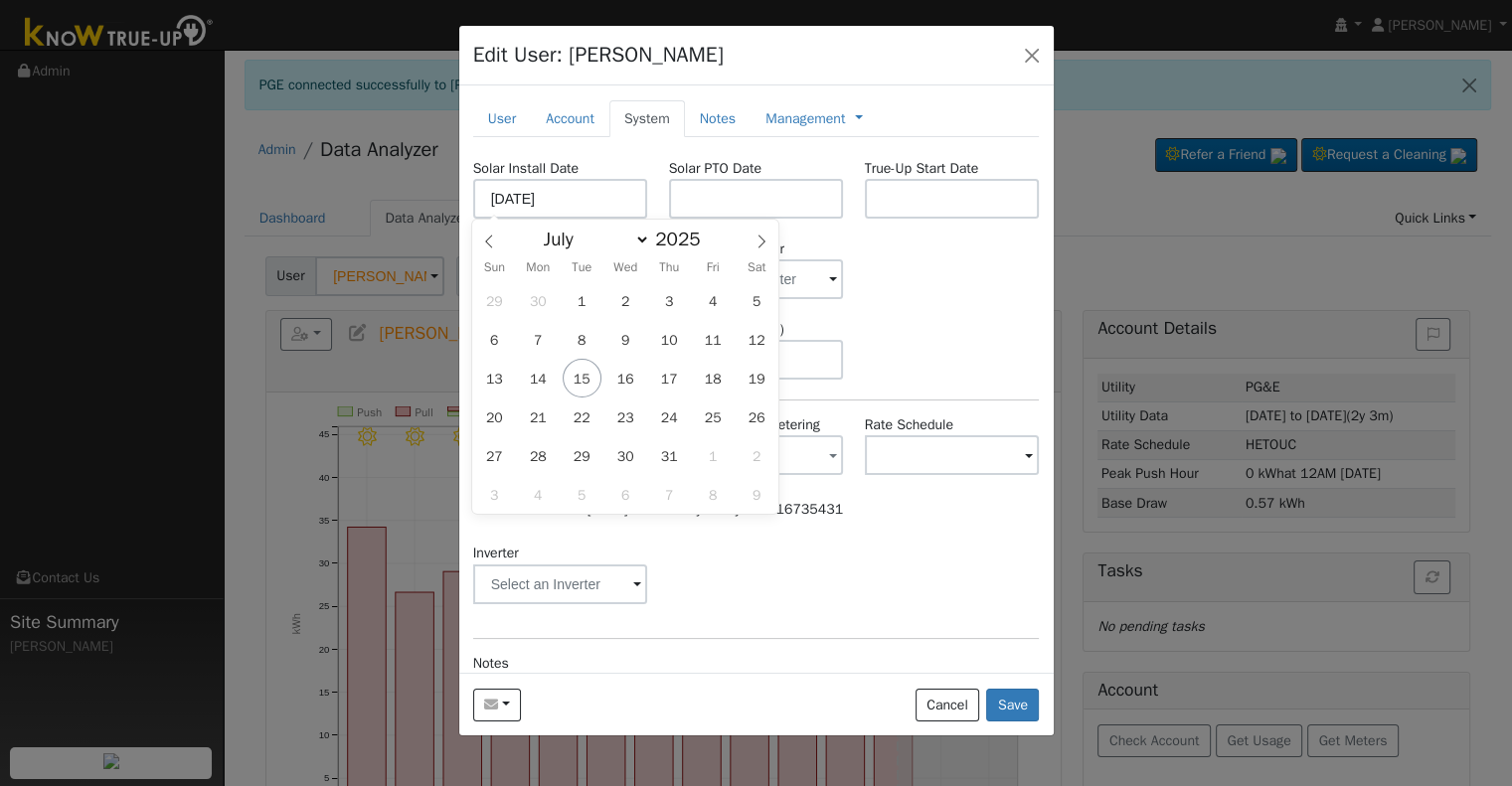 type on "[DATE]" 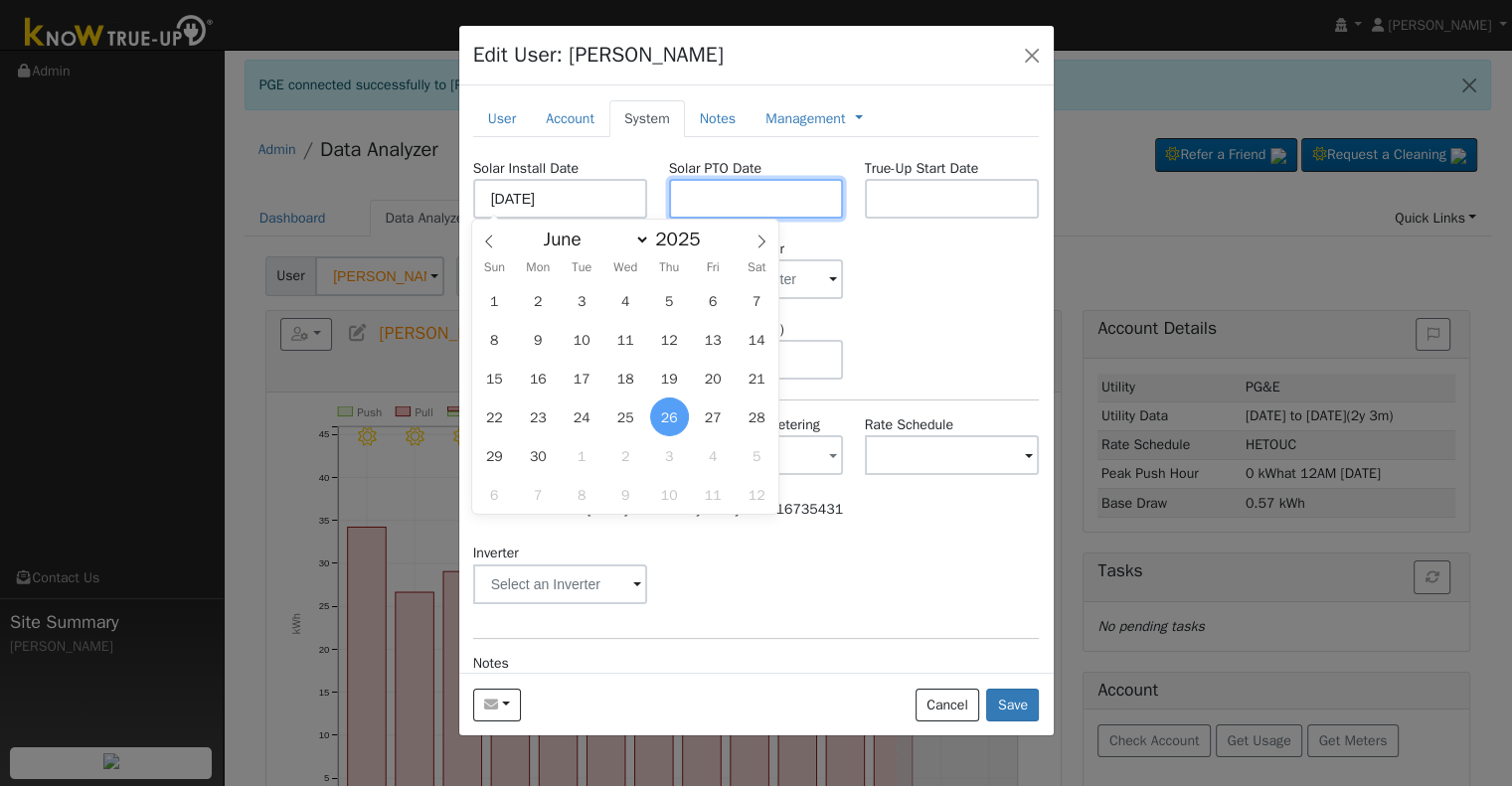 click at bounding box center (756, 199) 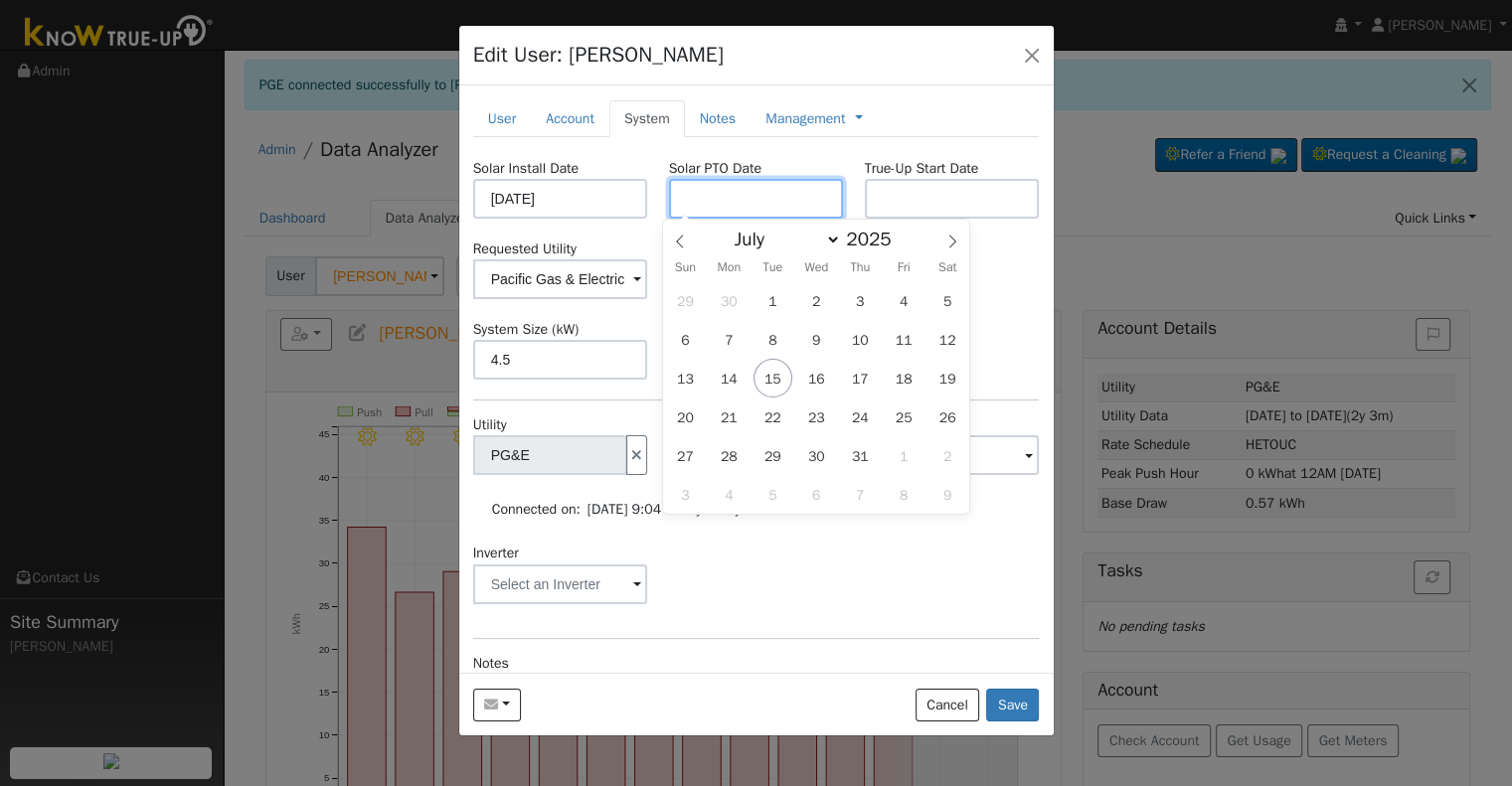 paste on "[DATE]" 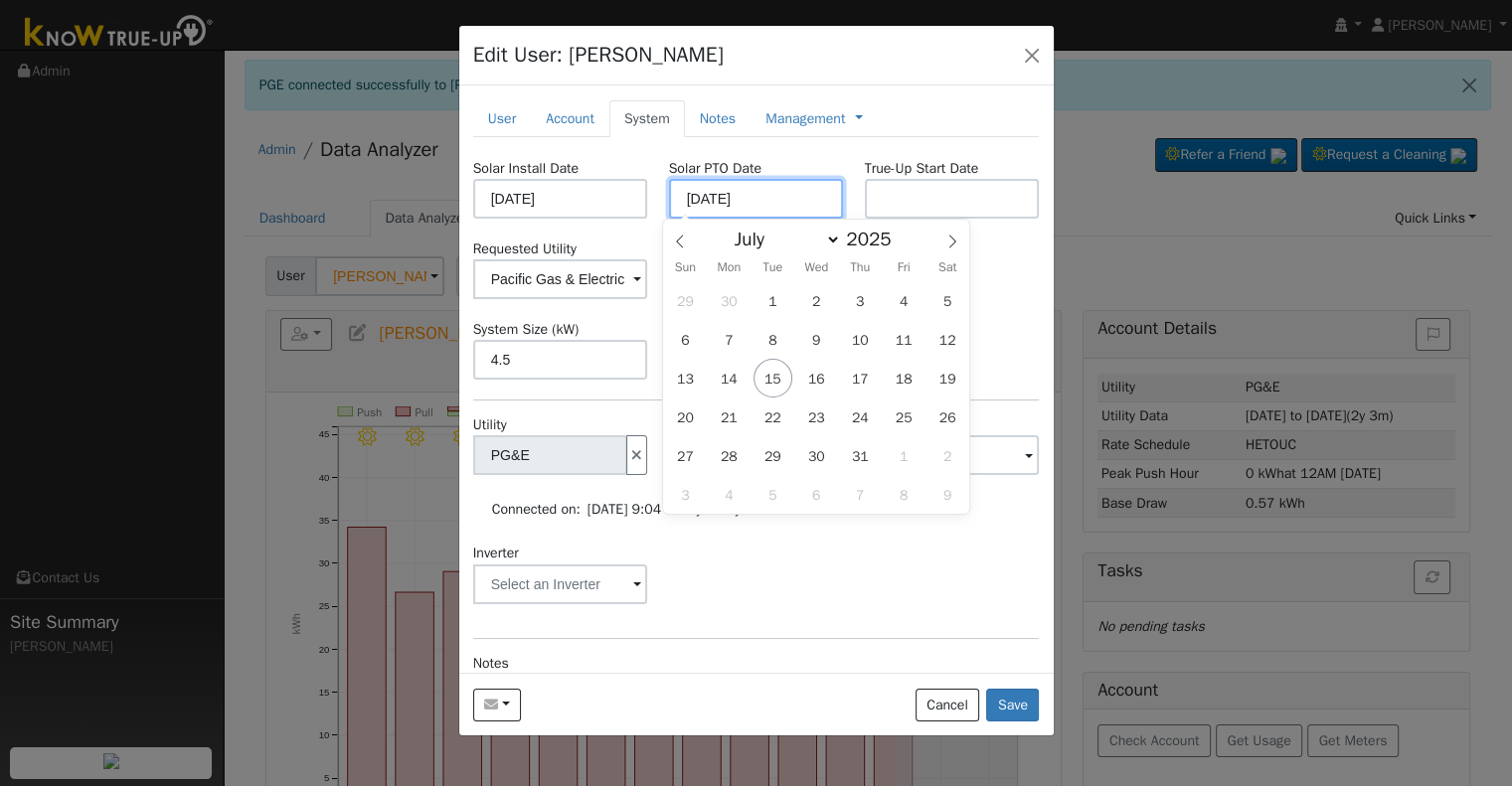 type on "[DATE]" 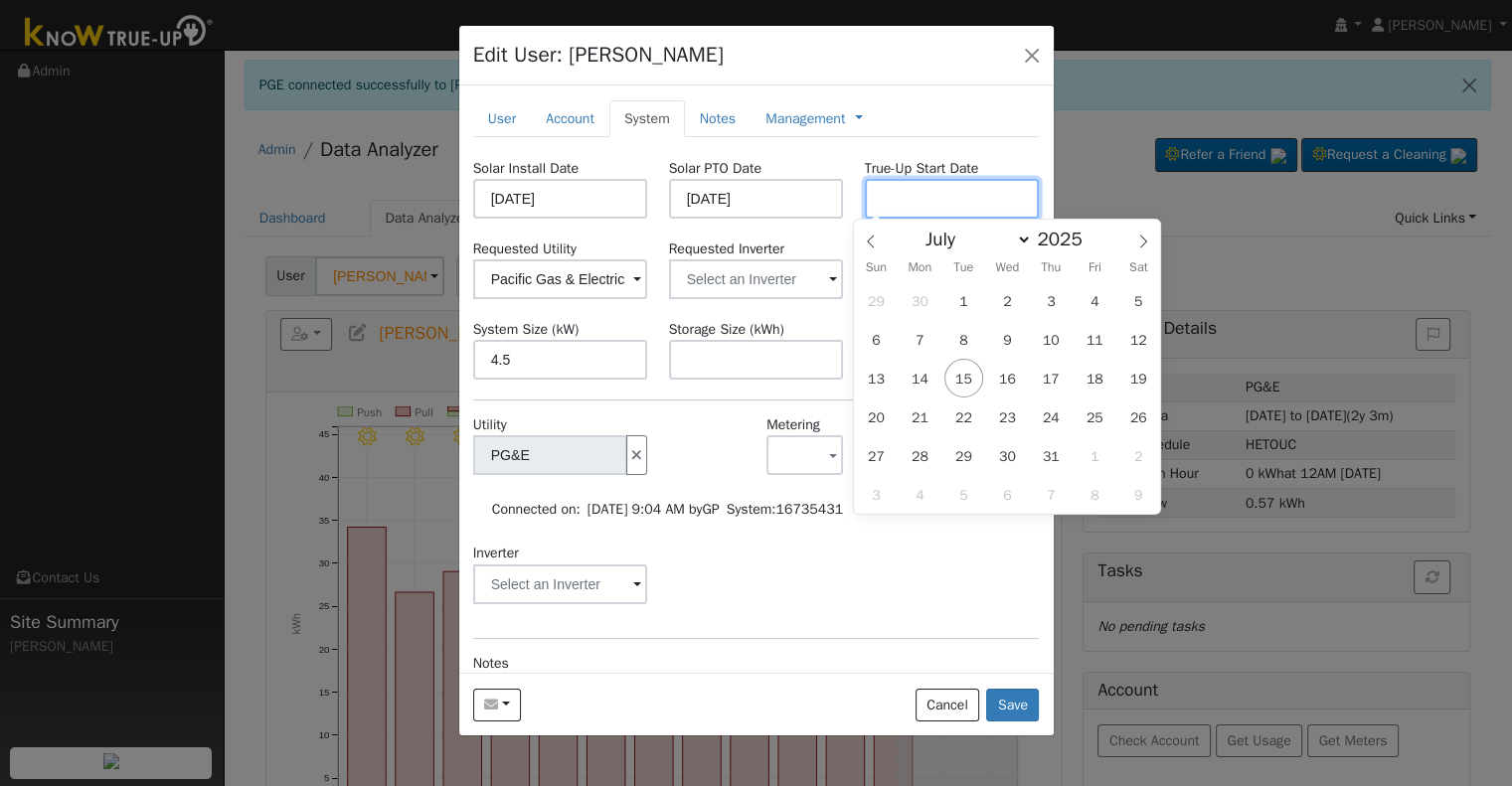 click at bounding box center [952, 199] 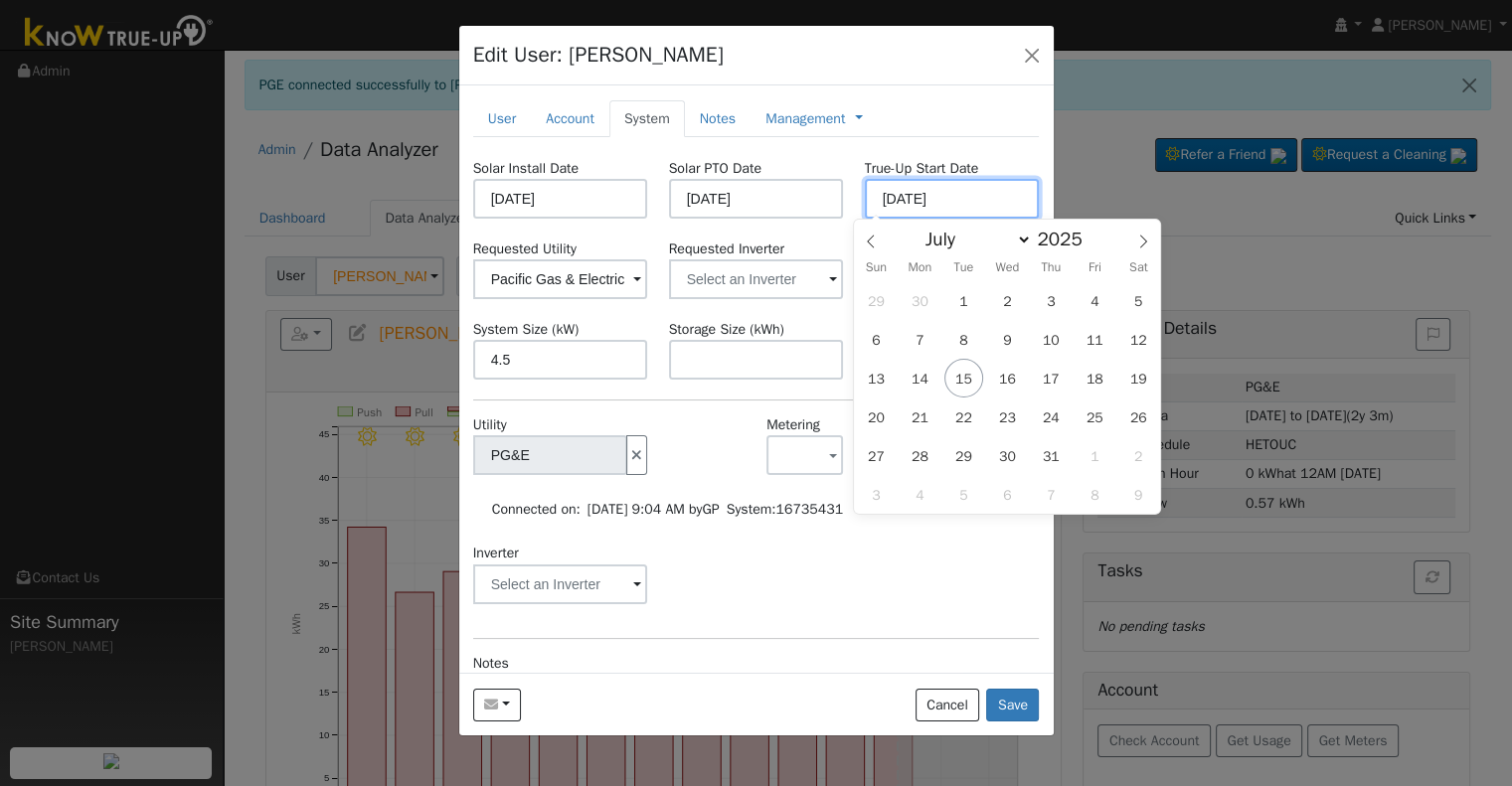 type on "[DATE]" 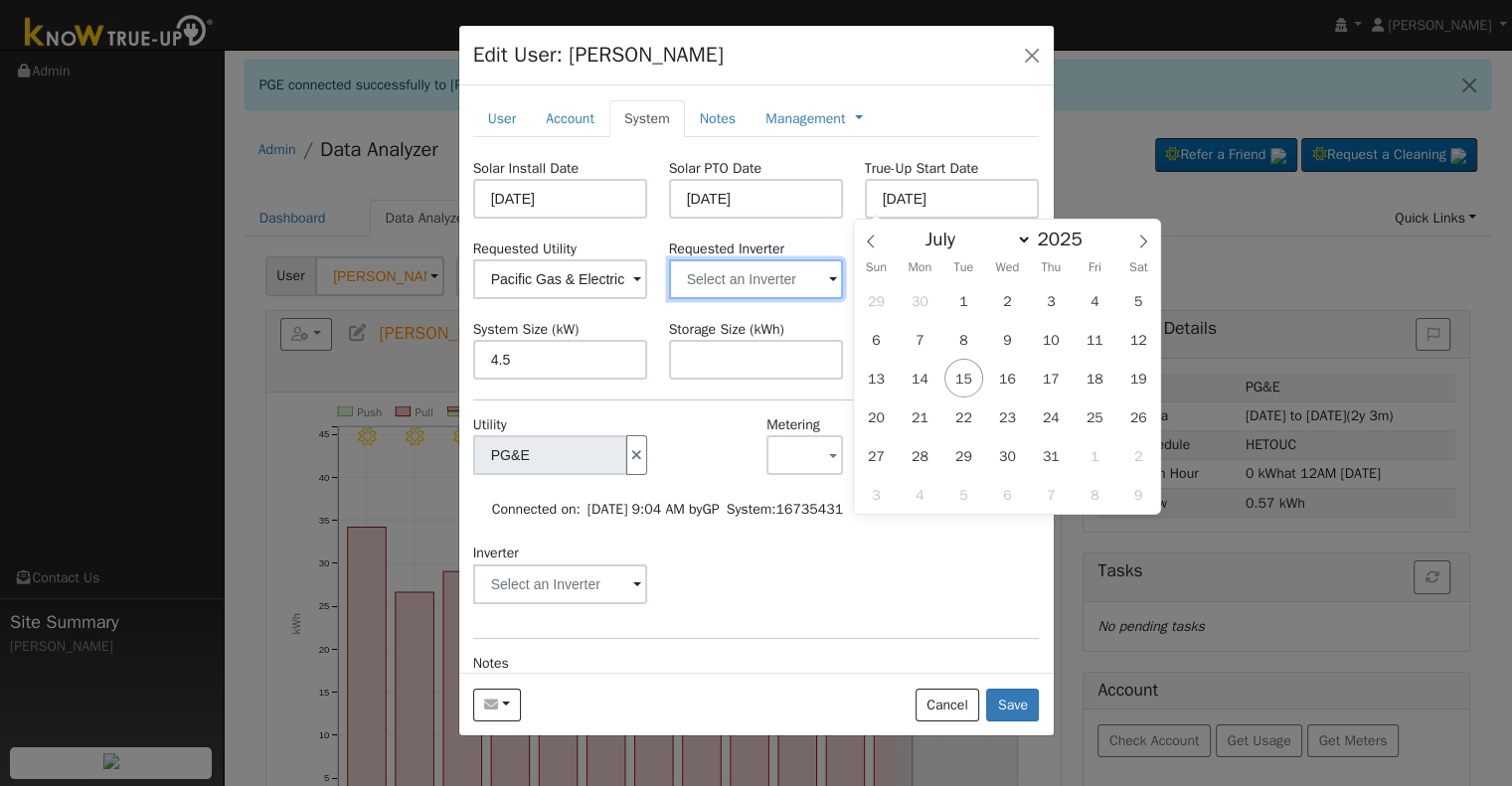 click at bounding box center (561, 279) 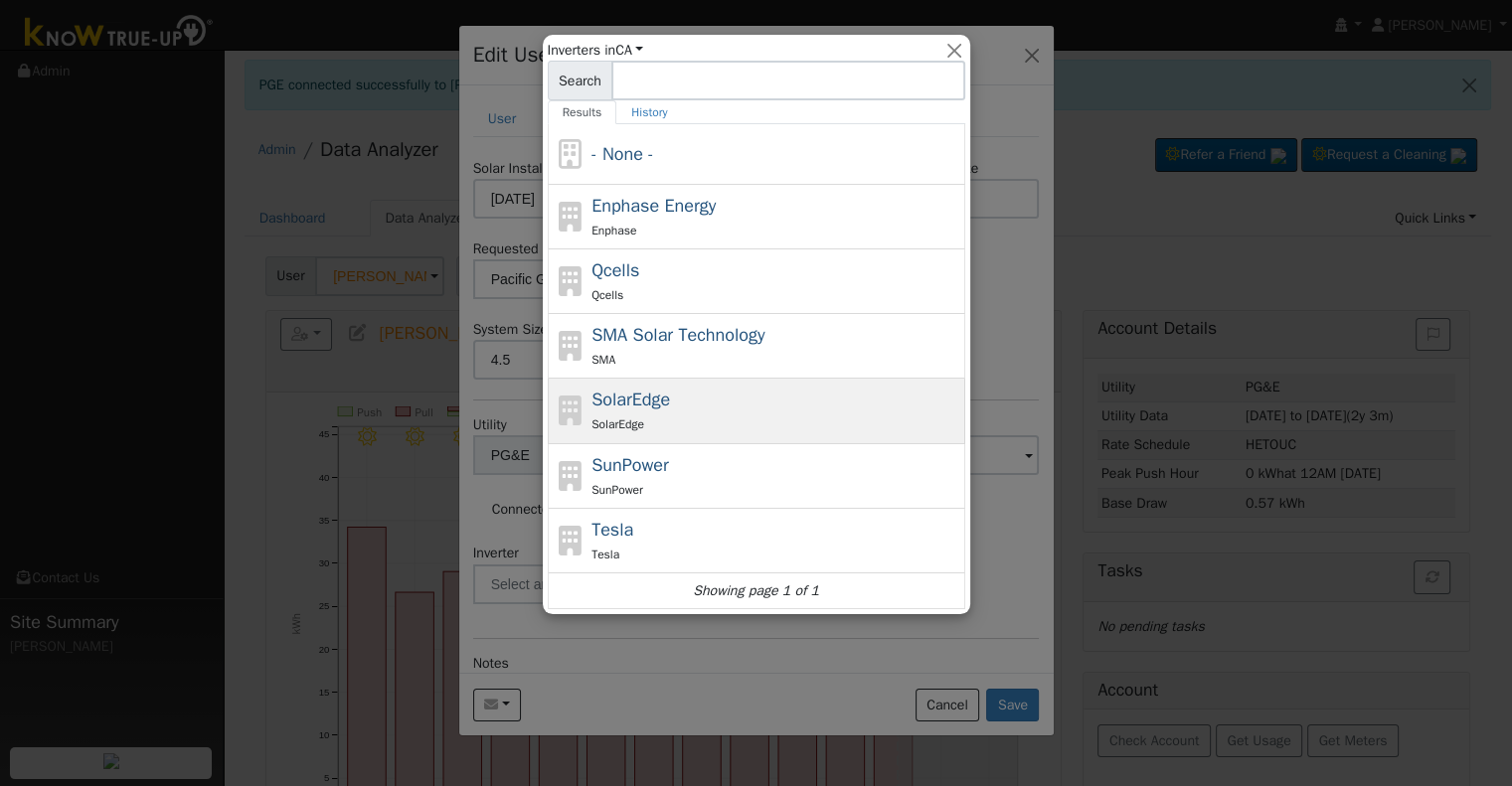click on "SolarEdge" at bounding box center [775, 423] 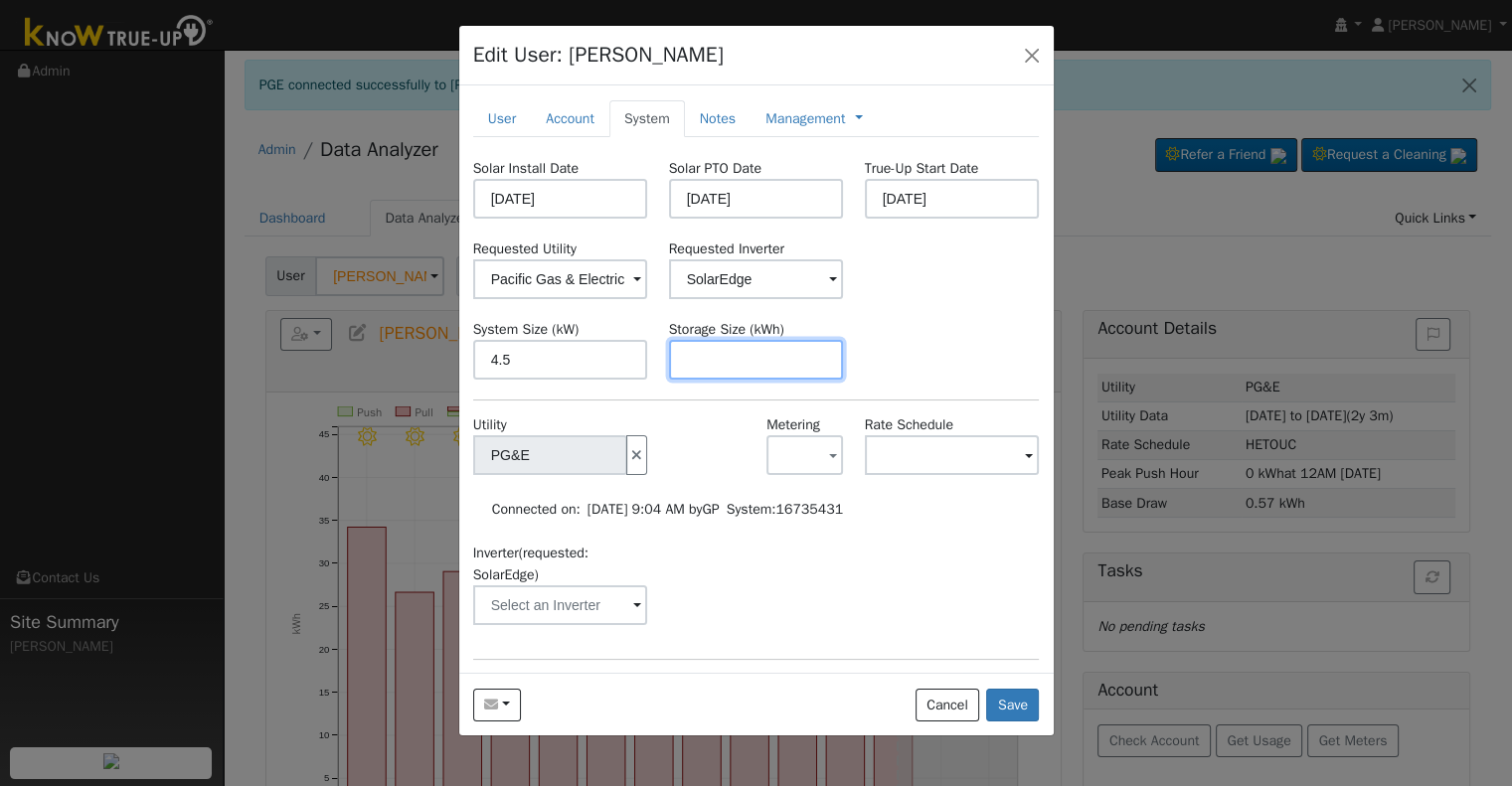 click at bounding box center (756, 360) 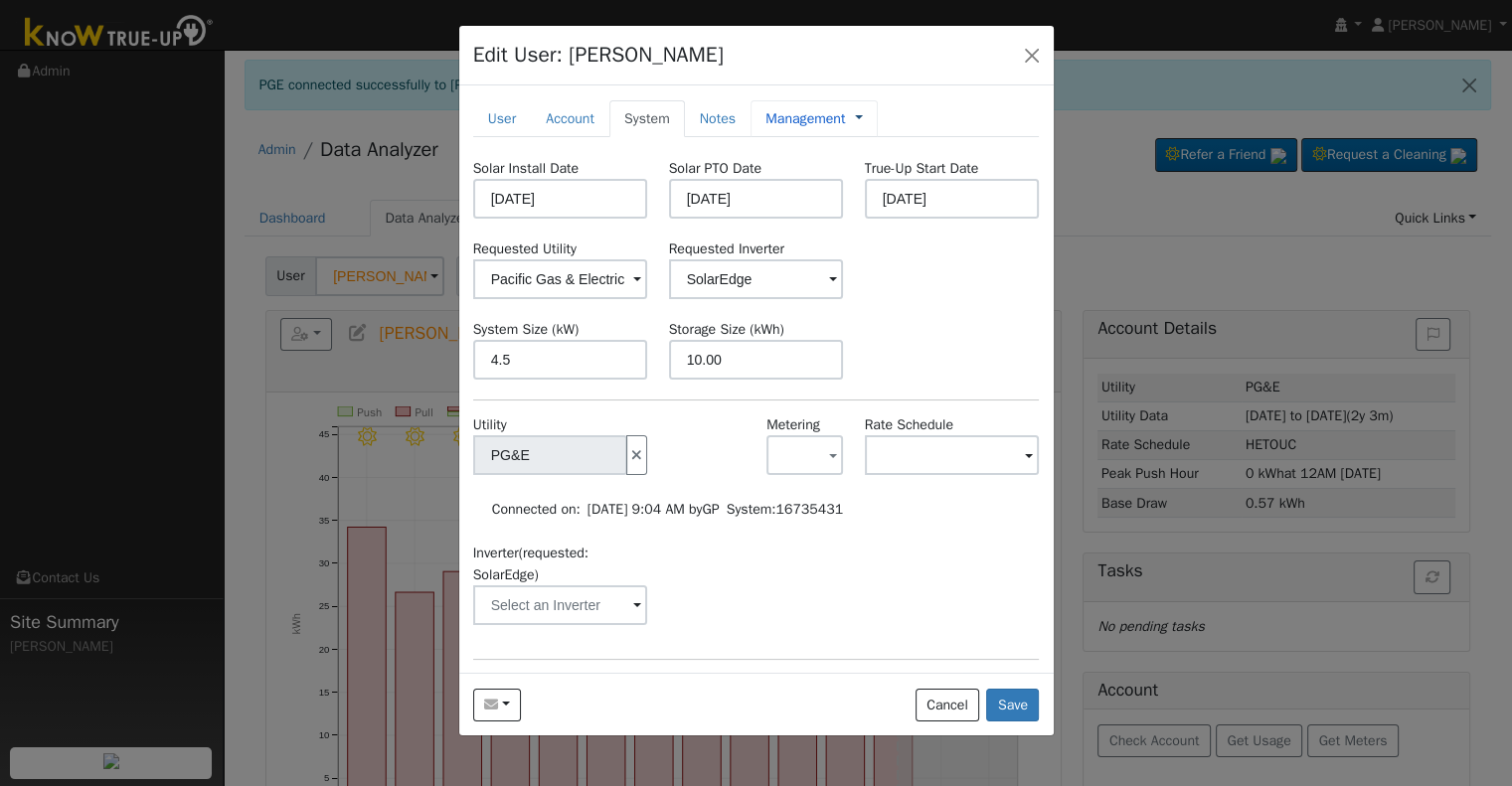 type on "10" 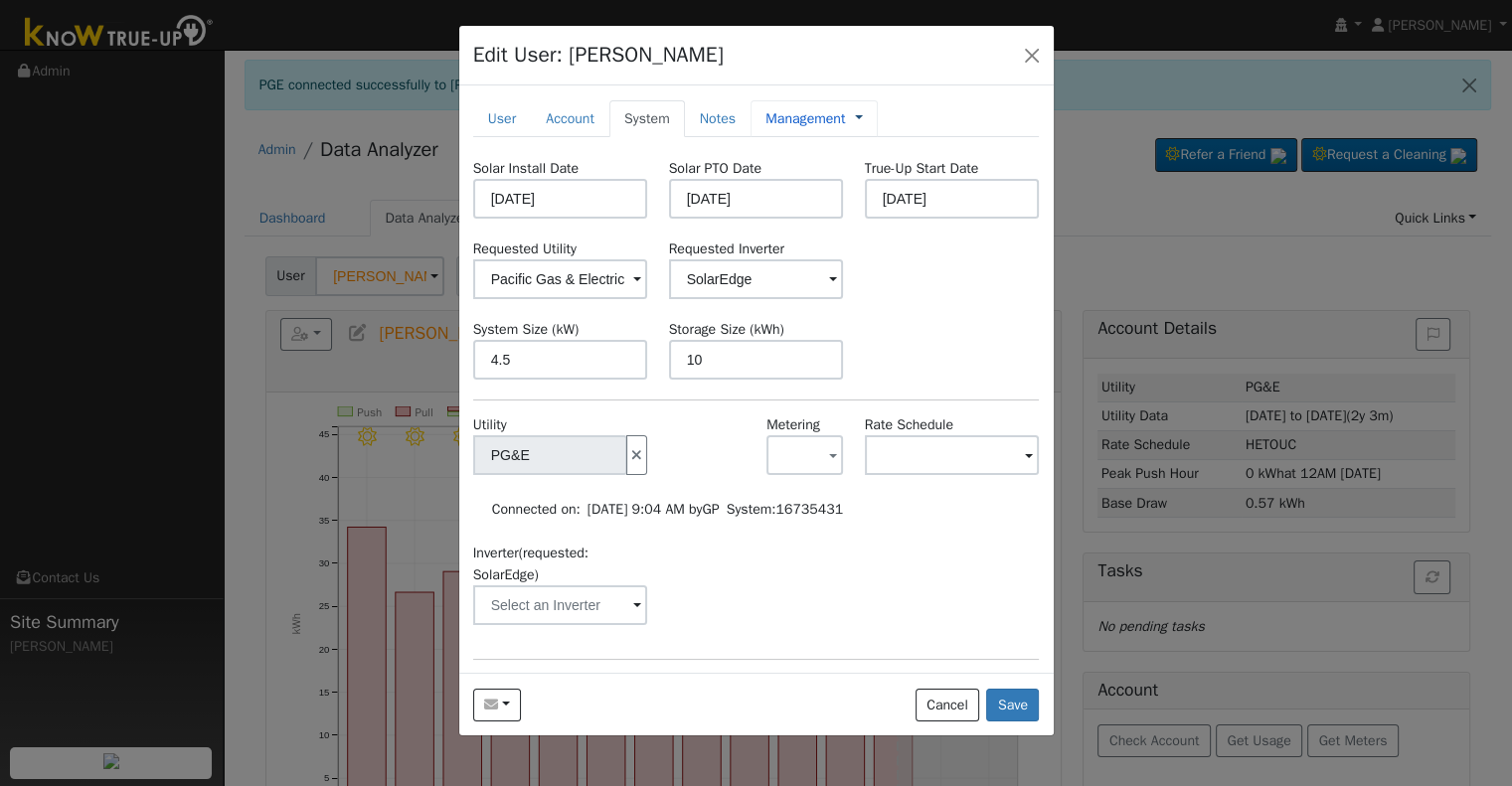 click at bounding box center [859, 118] 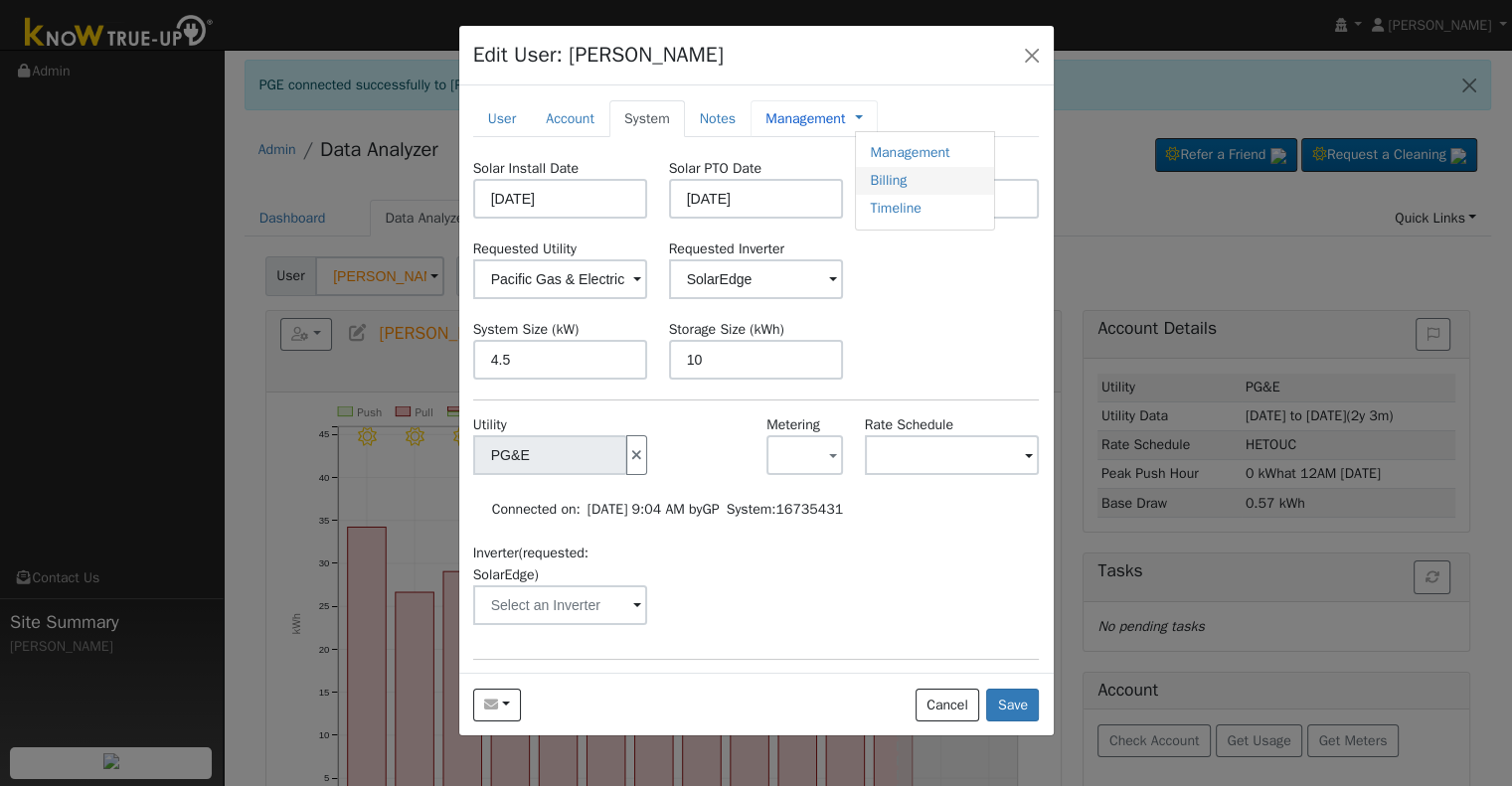 click on "Billing" at bounding box center (924, 181) 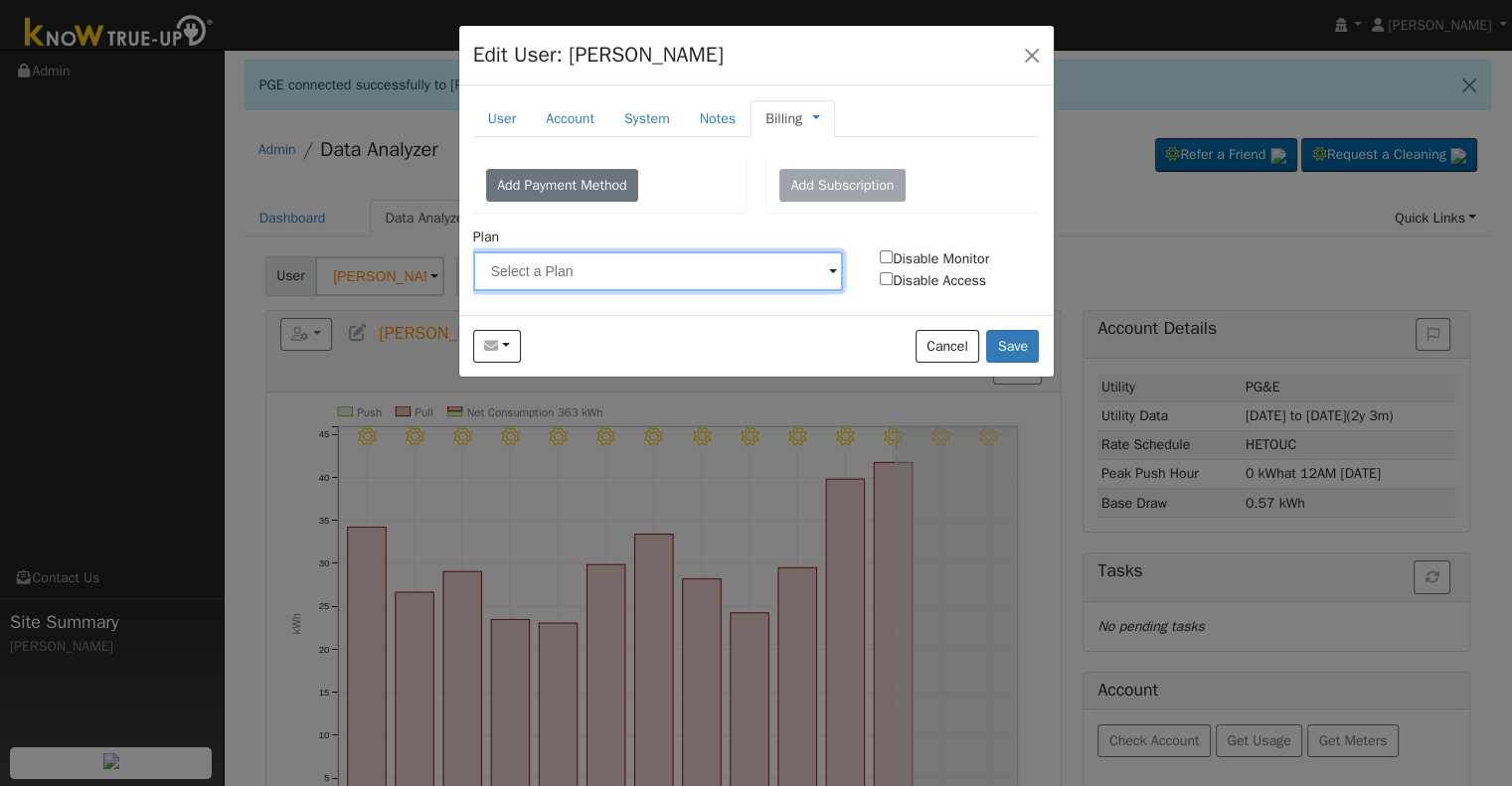 click at bounding box center [658, 271] 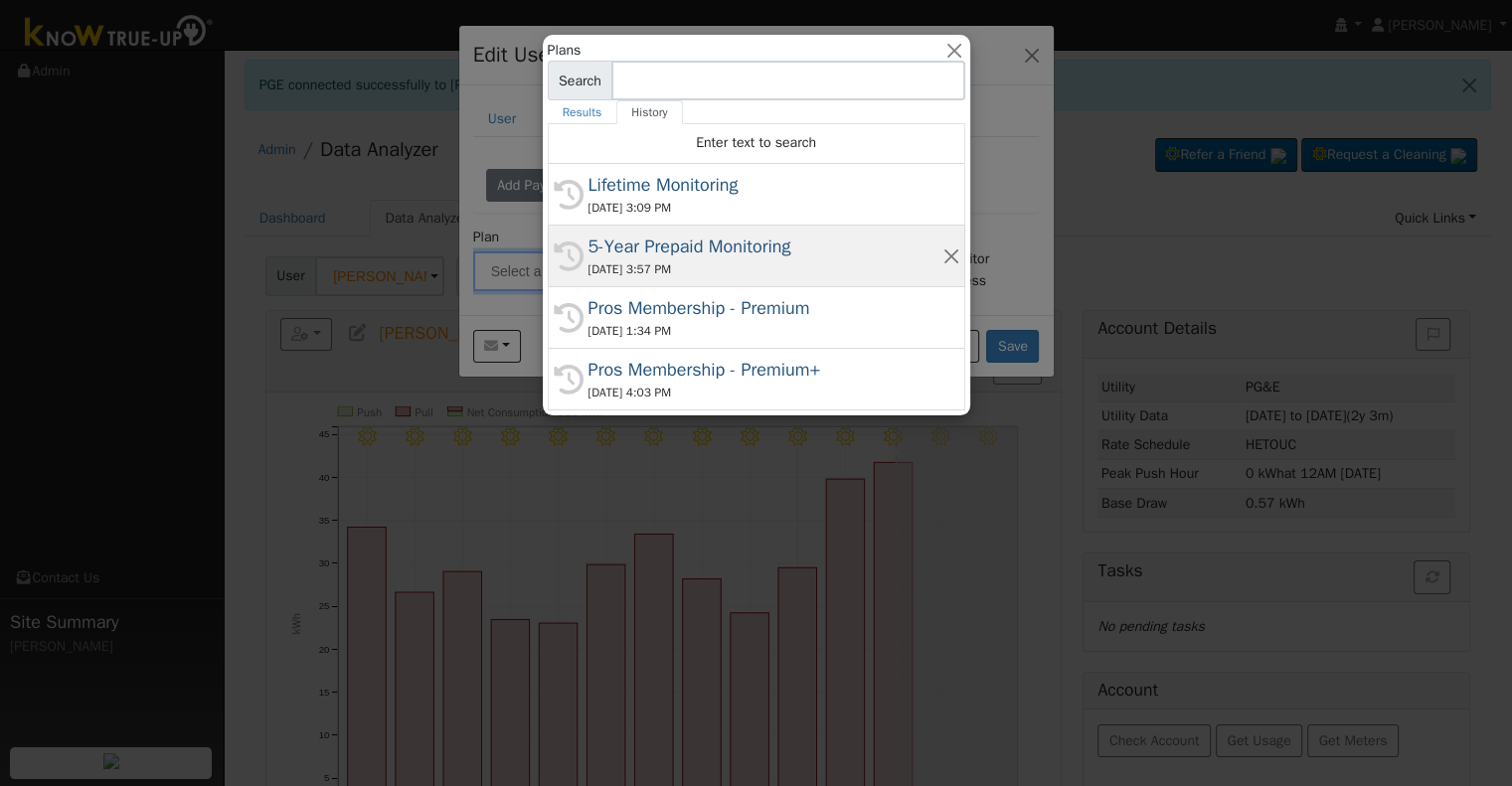 click on "5-Year Prepaid Monitoring" at bounding box center (765, 246) 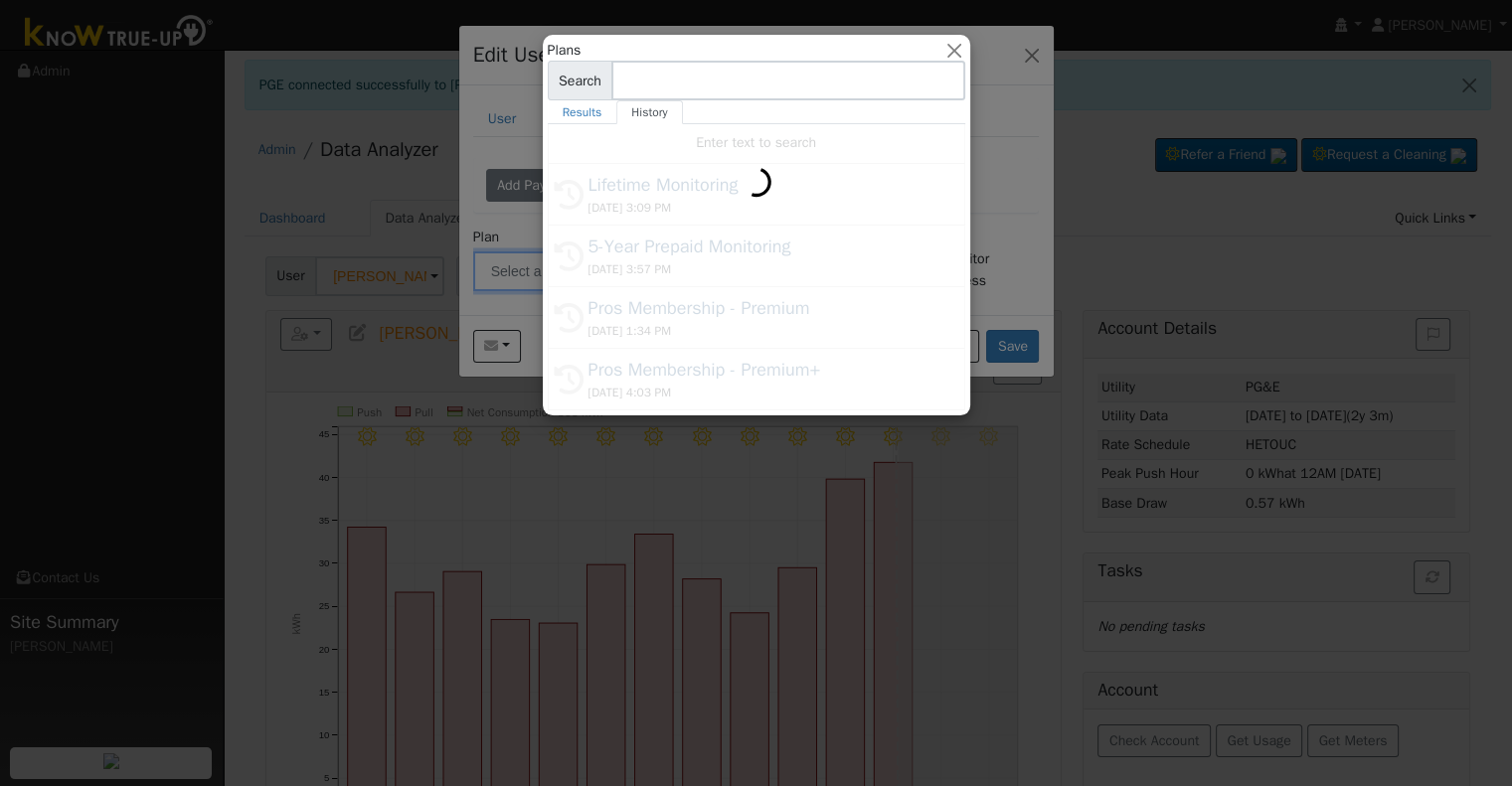 type on "5-Year Prepaid Monitoring" 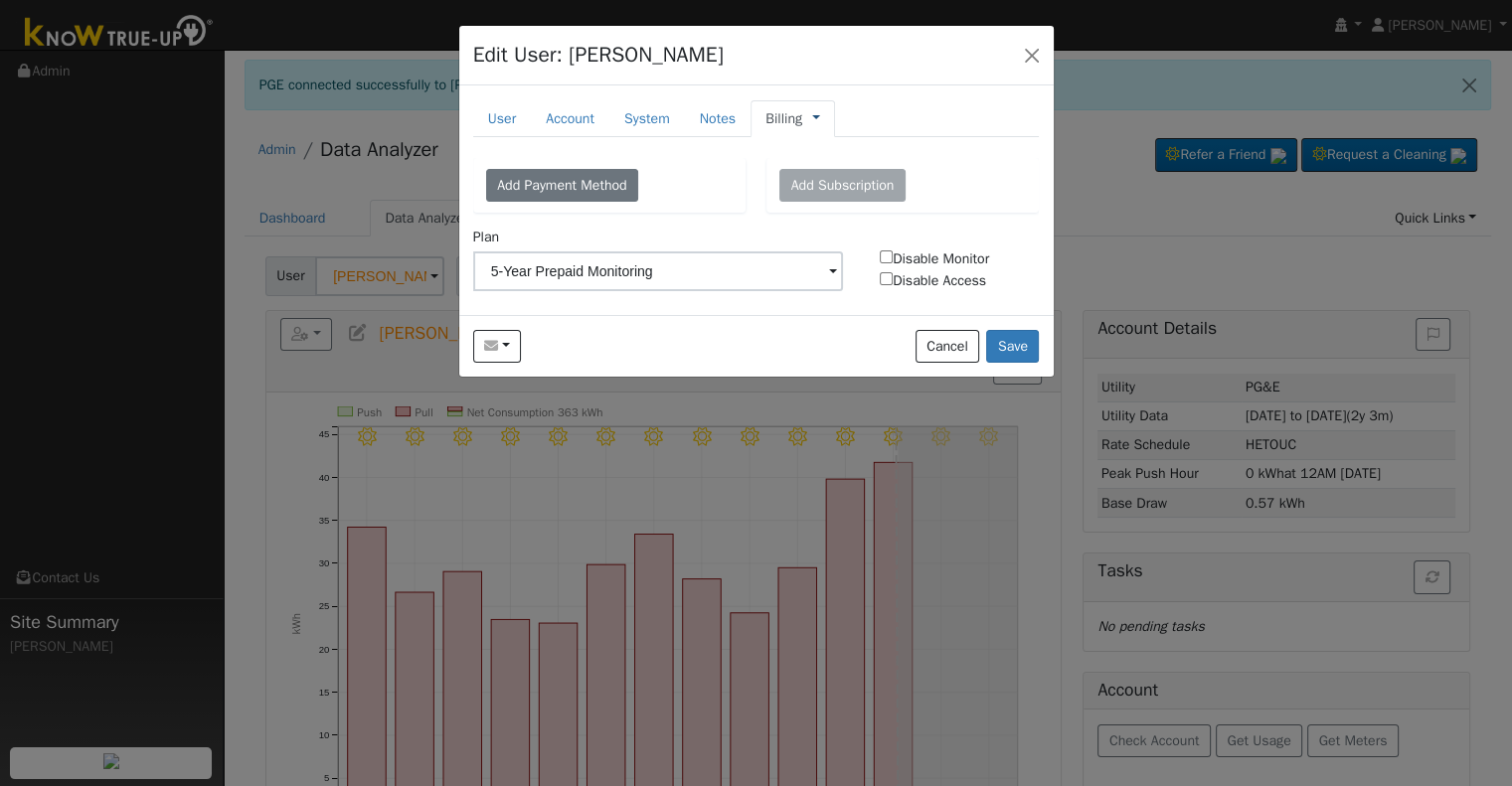 click at bounding box center [816, 118] 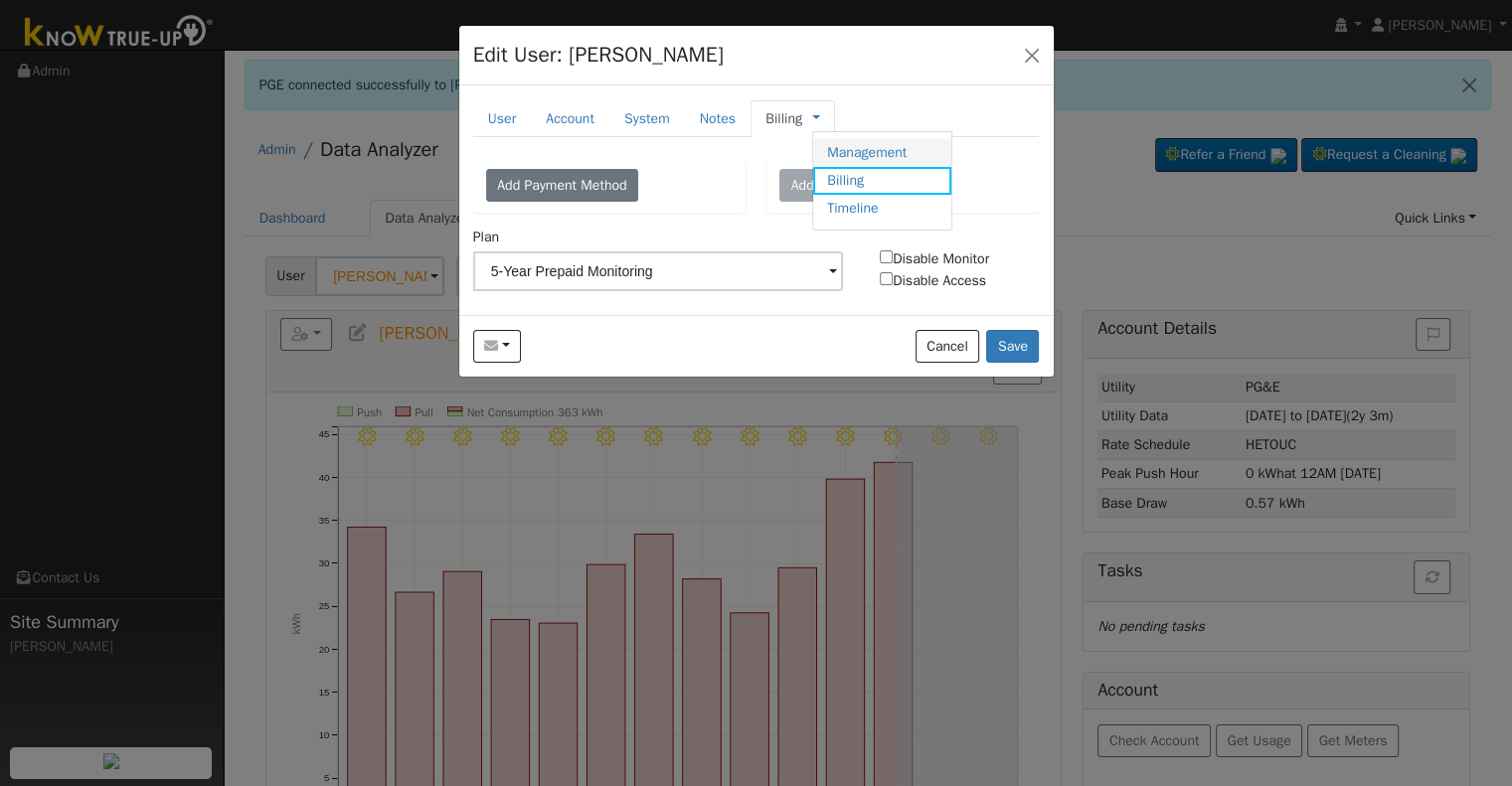 click on "Management" at bounding box center (882, 153) 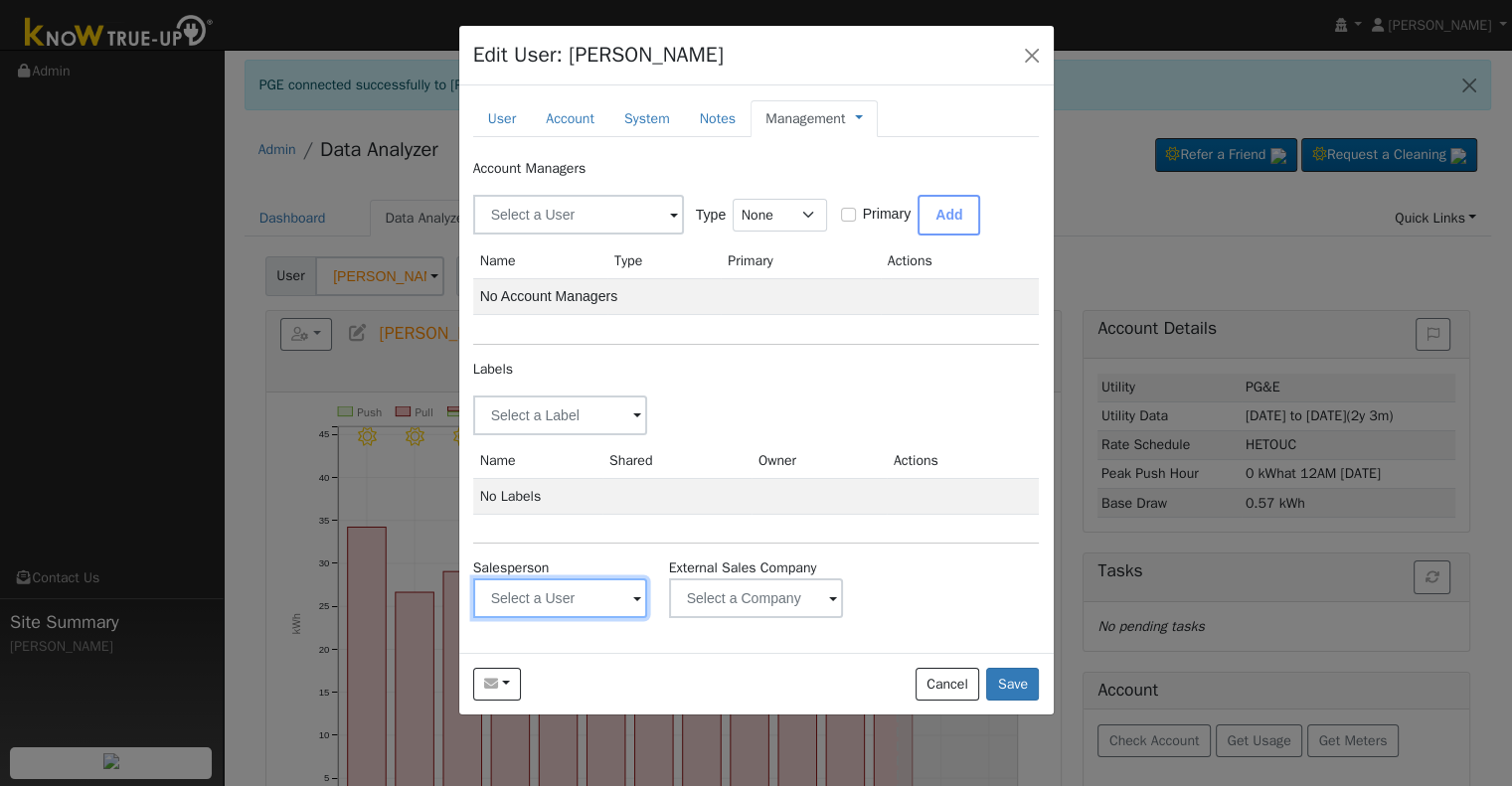 click at bounding box center [561, 415] 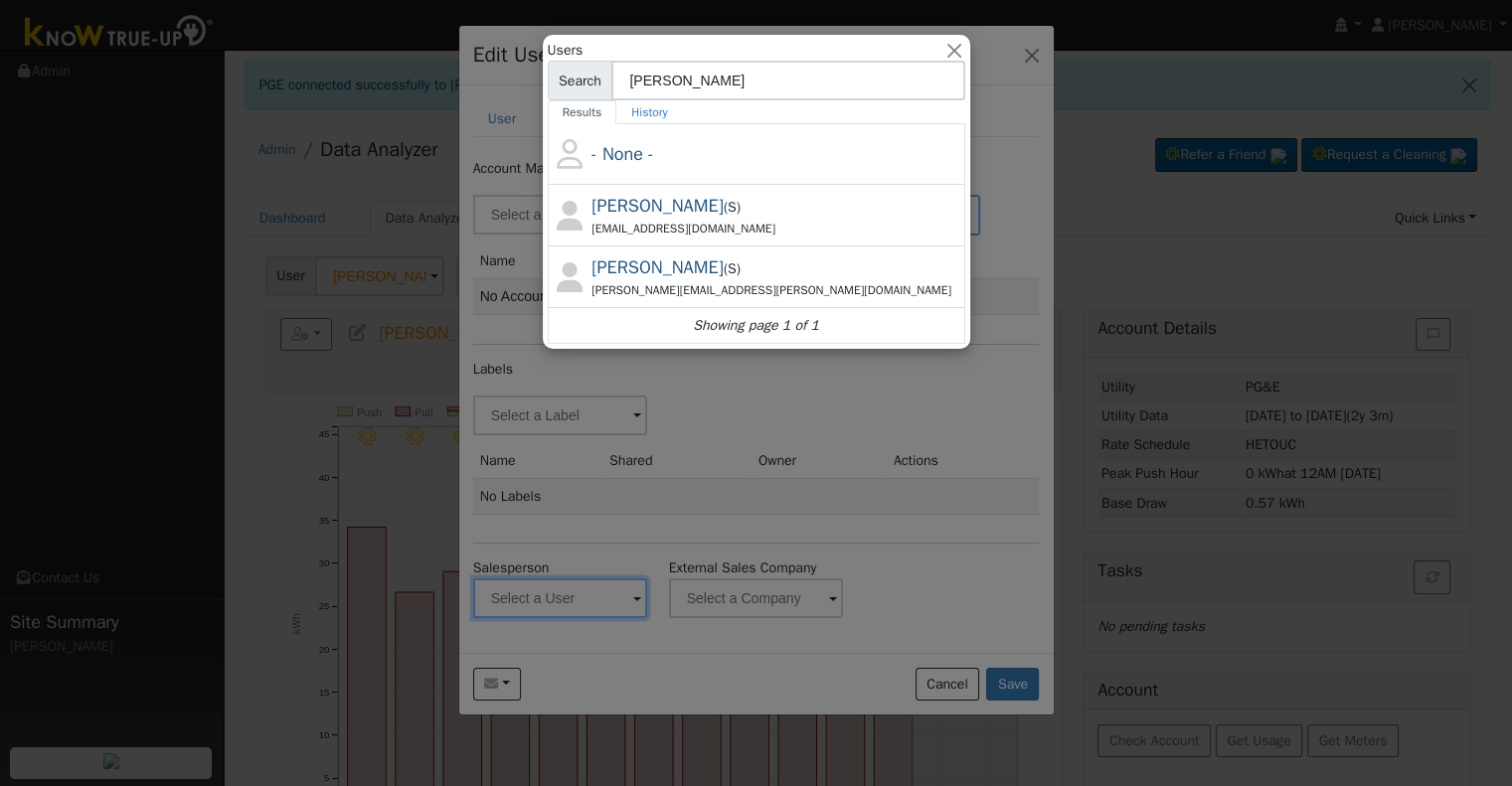 type on "[PERSON_NAME]" 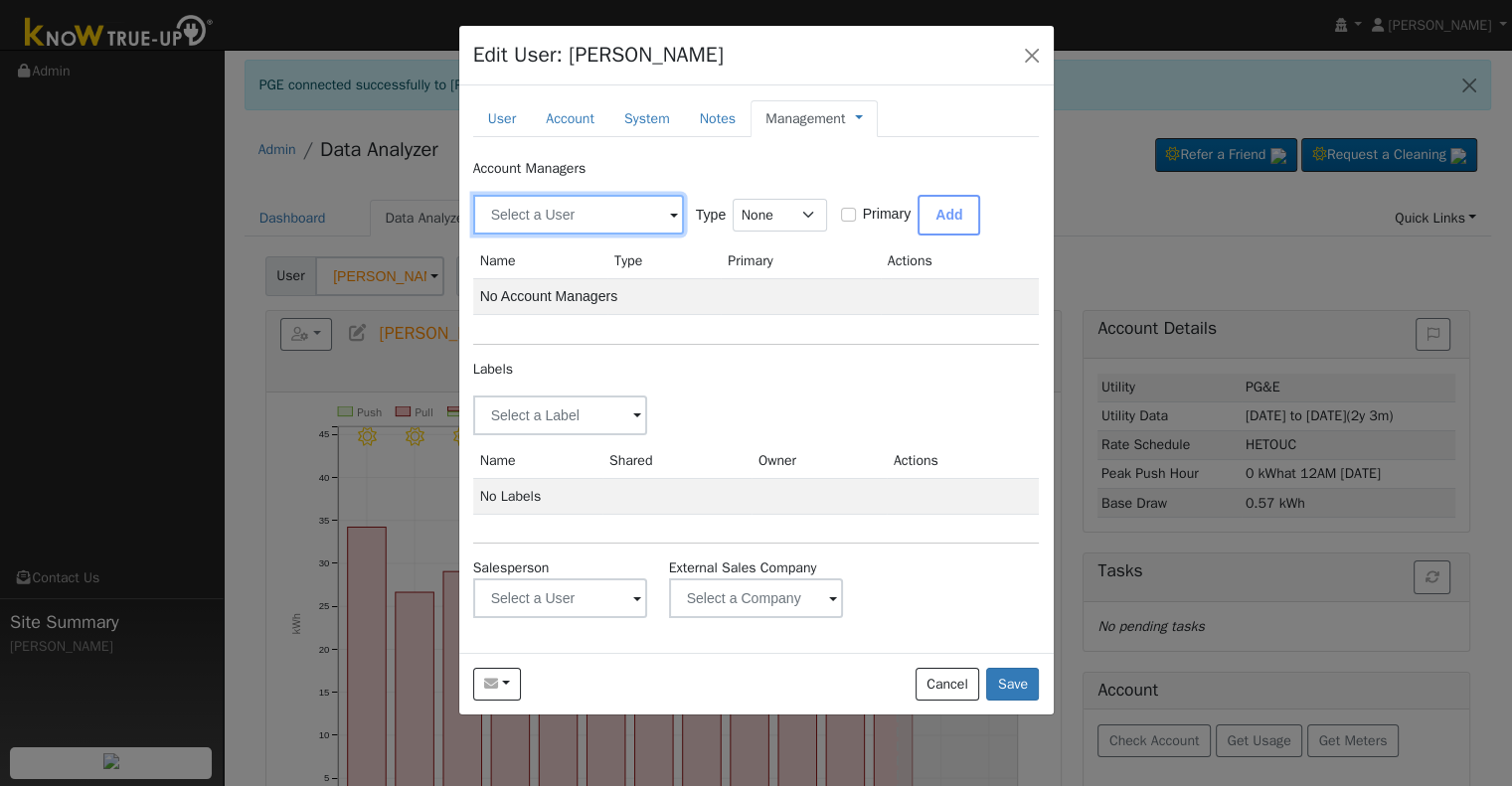 click at bounding box center [579, 215] 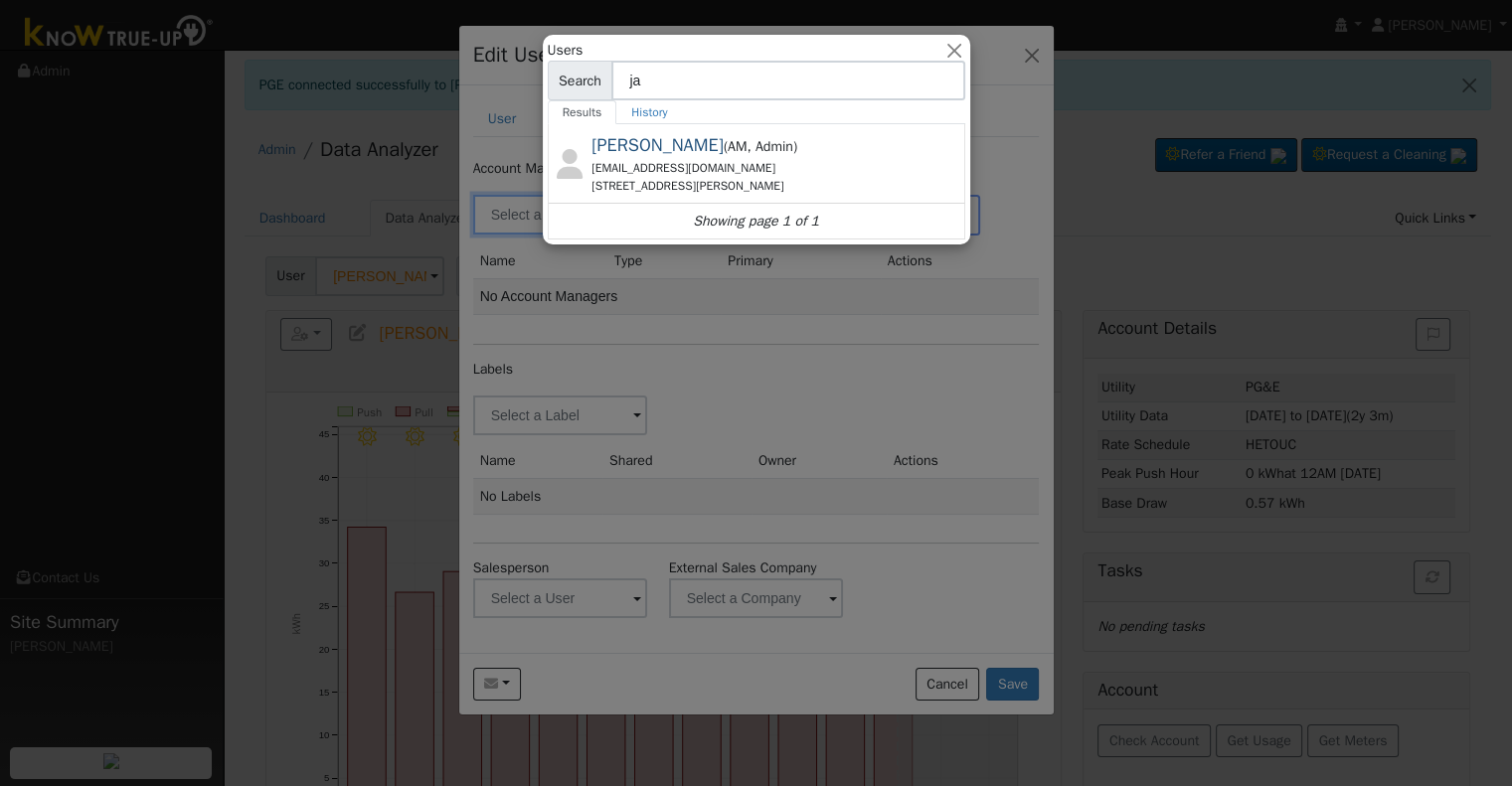 type on "j" 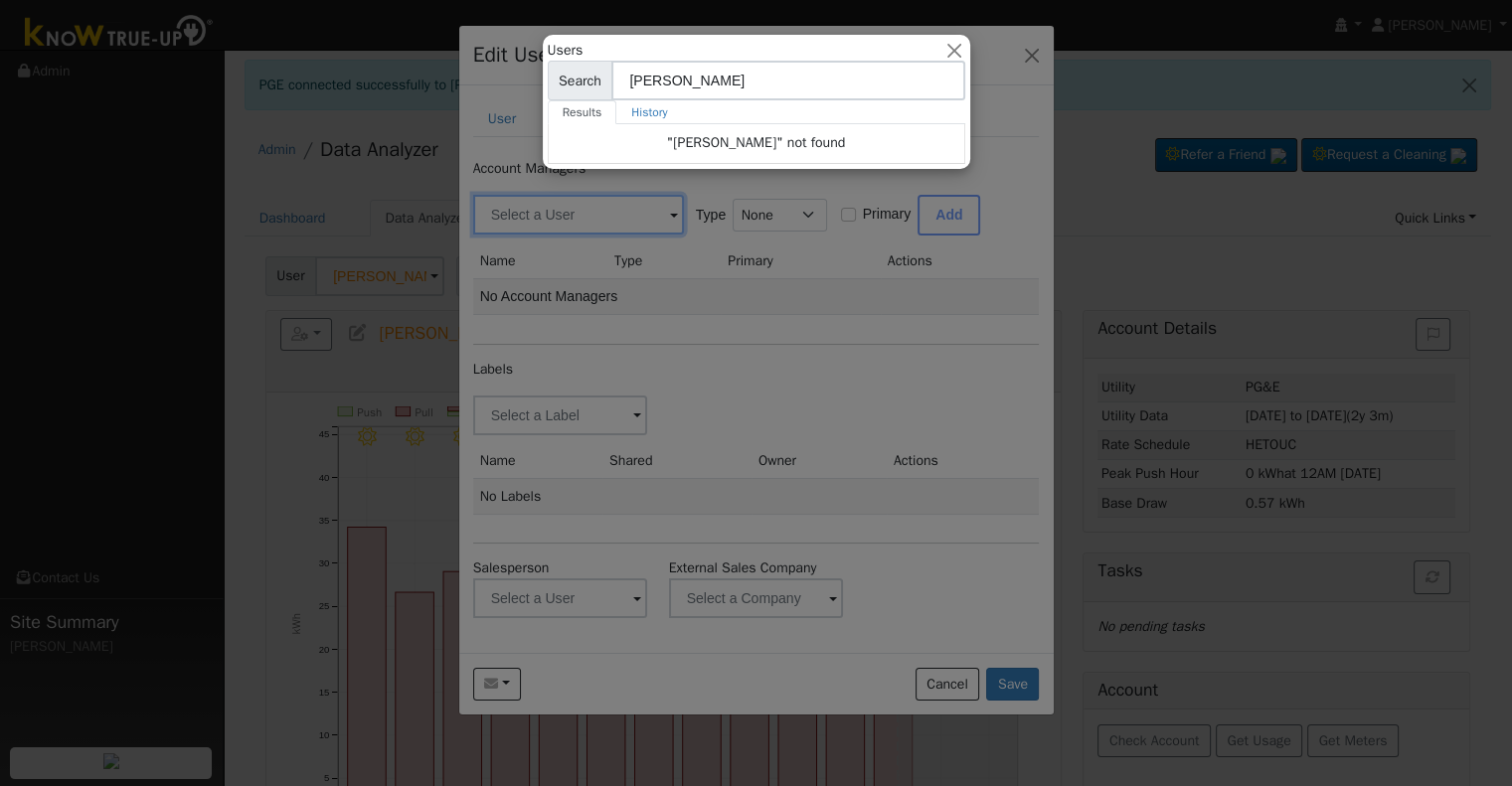 type on "[PERSON_NAME]" 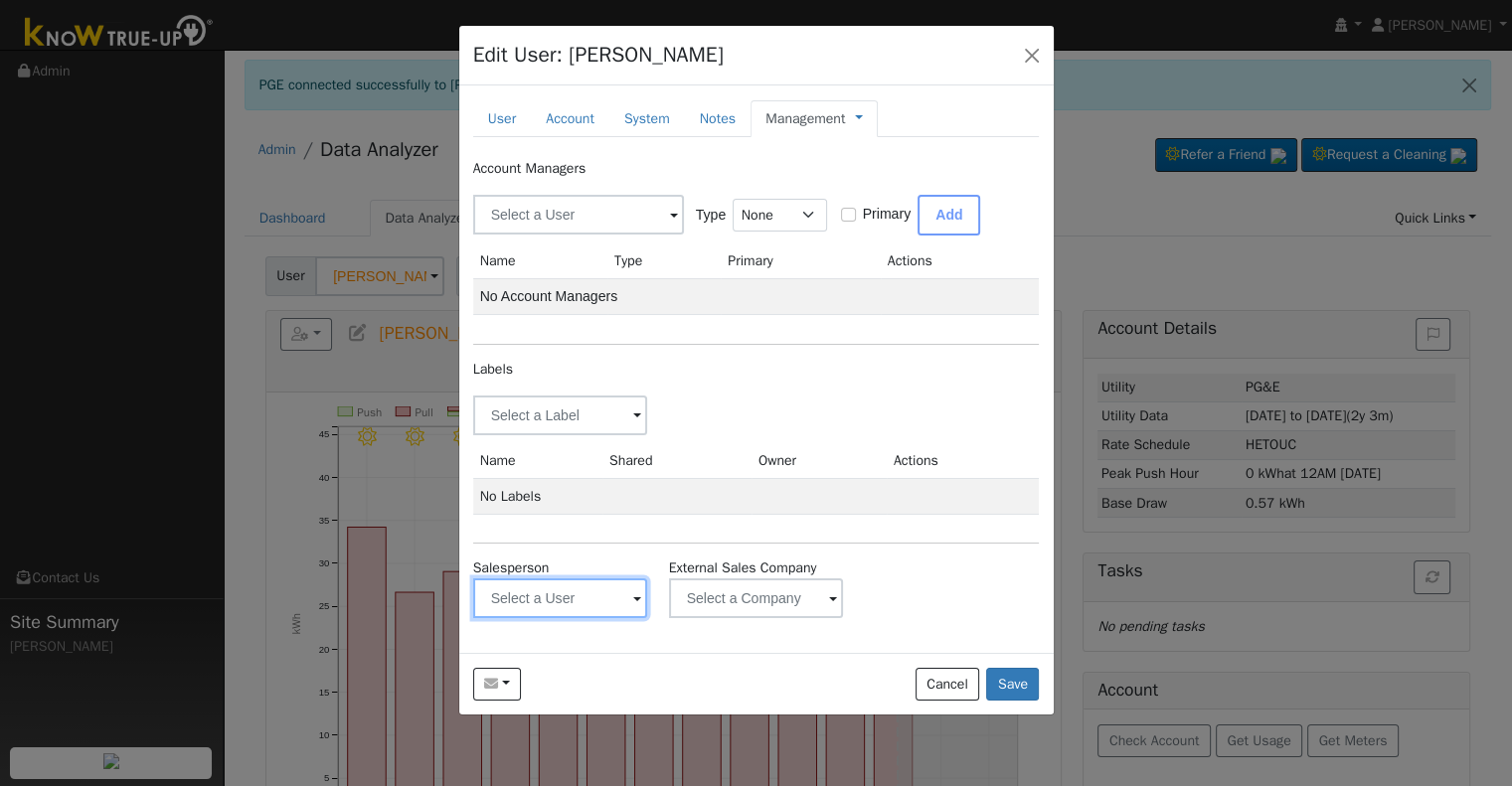 click at bounding box center (561, 415) 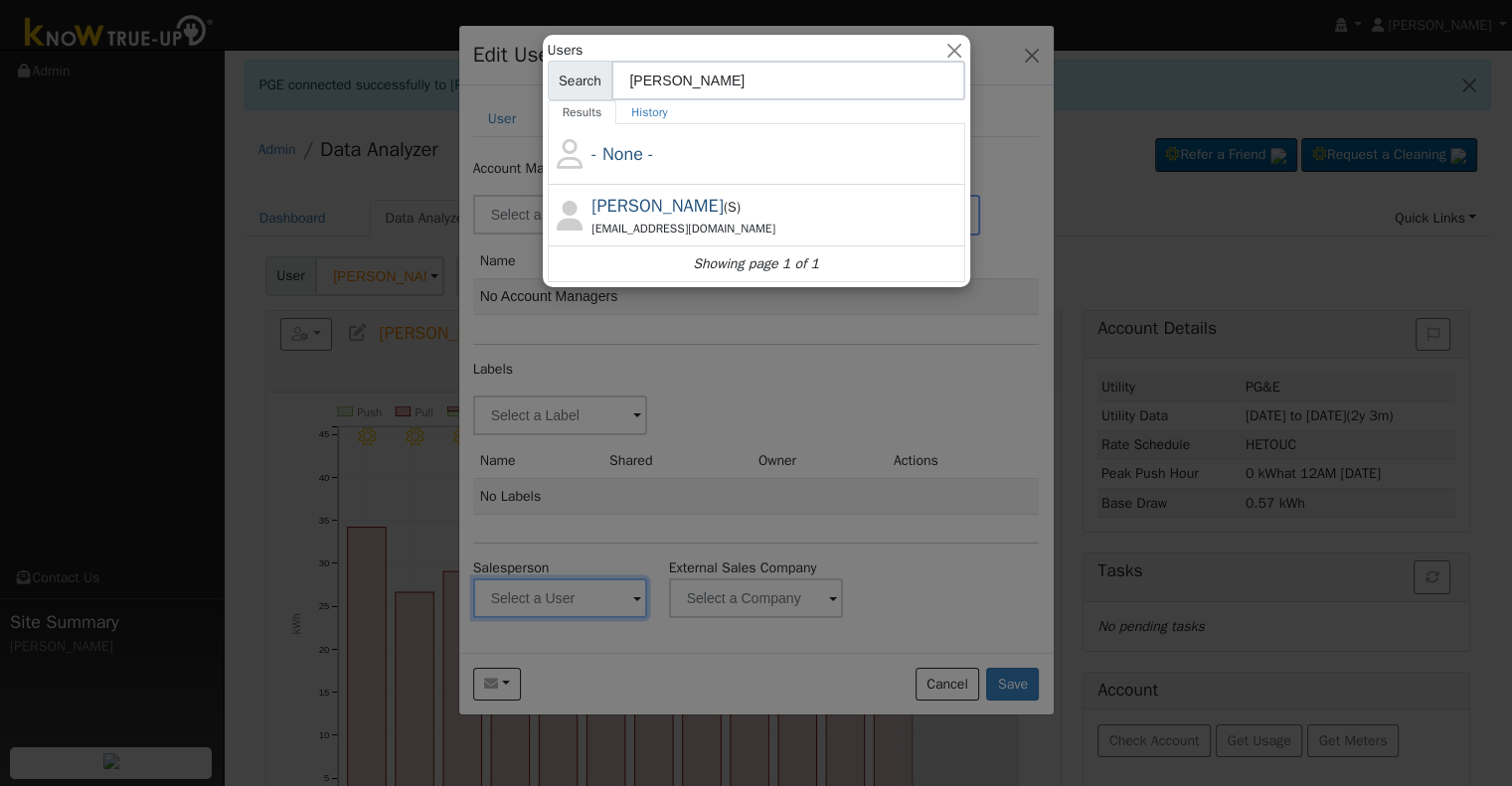 type on "[PERSON_NAME]" 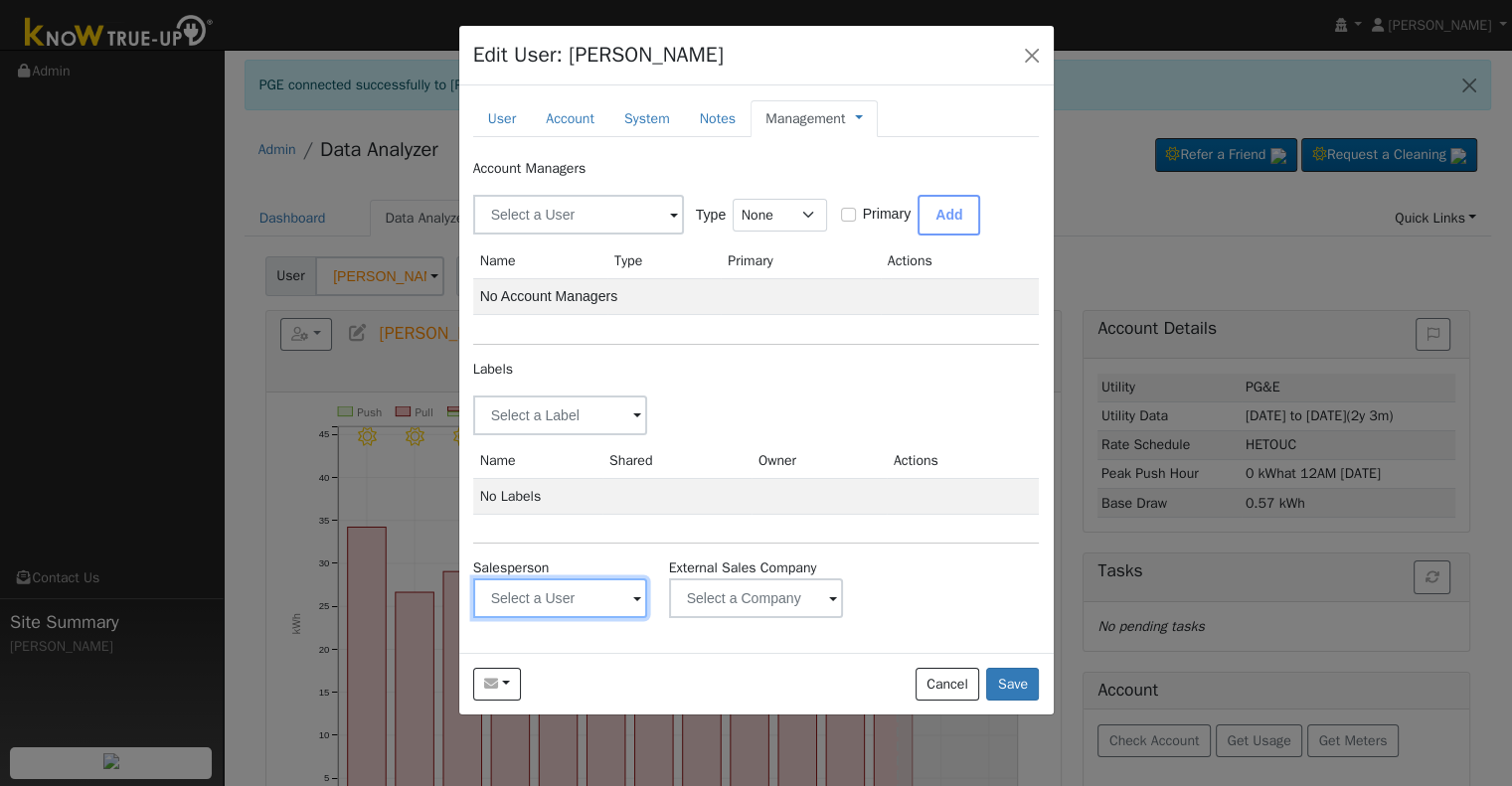 click at bounding box center (561, 415) 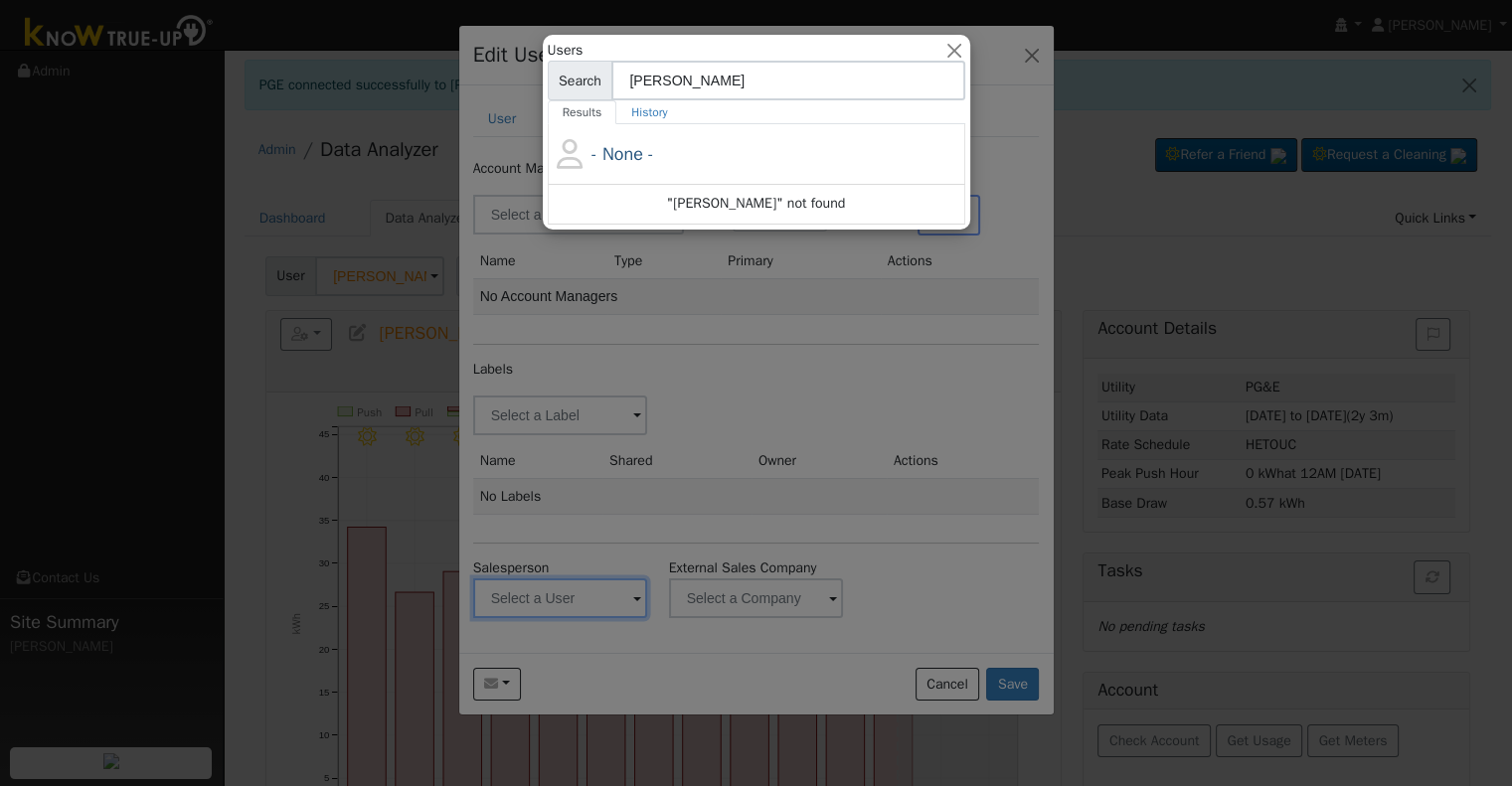 type on "[PERSON_NAME]" 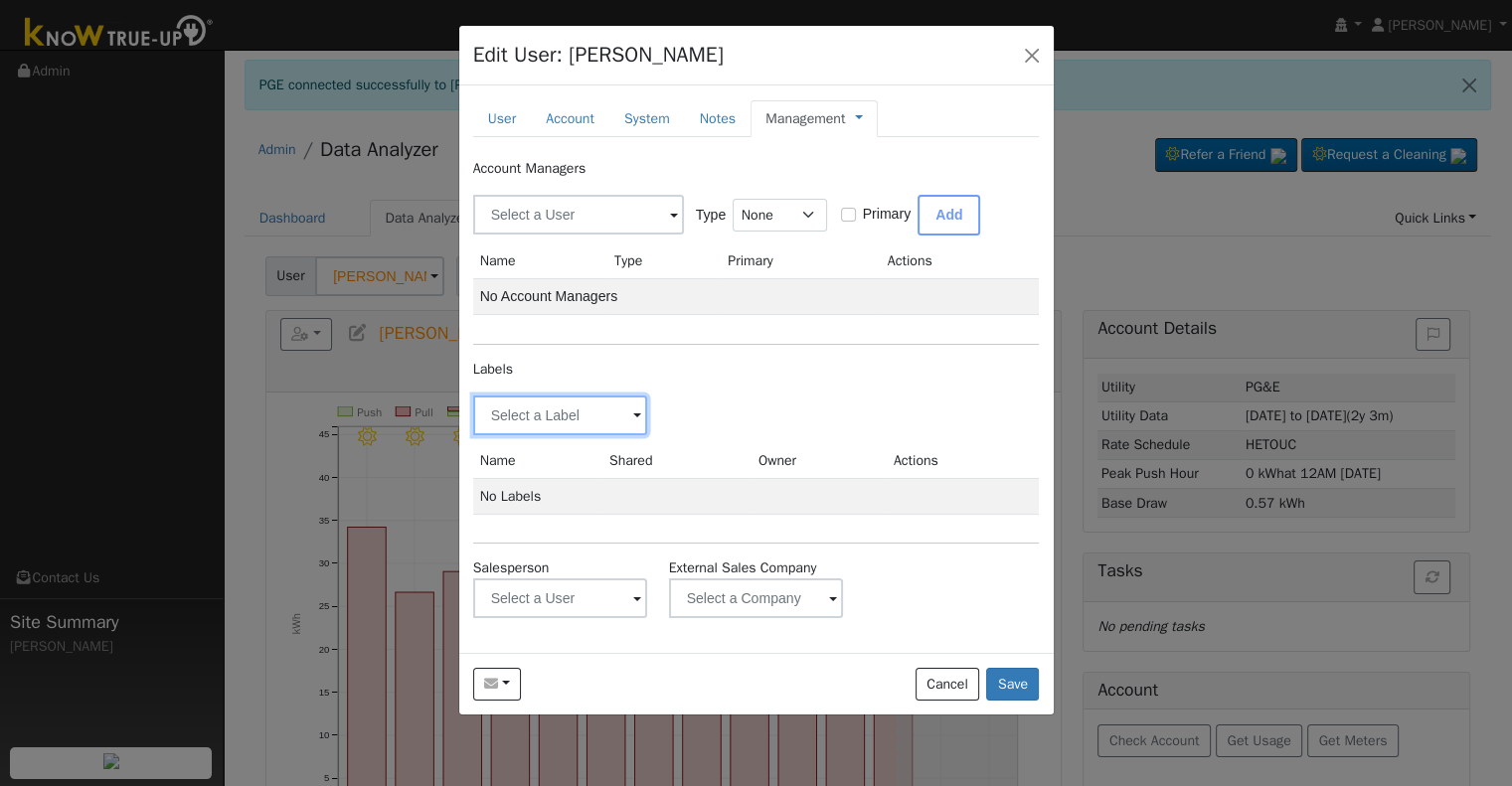click at bounding box center [561, 415] 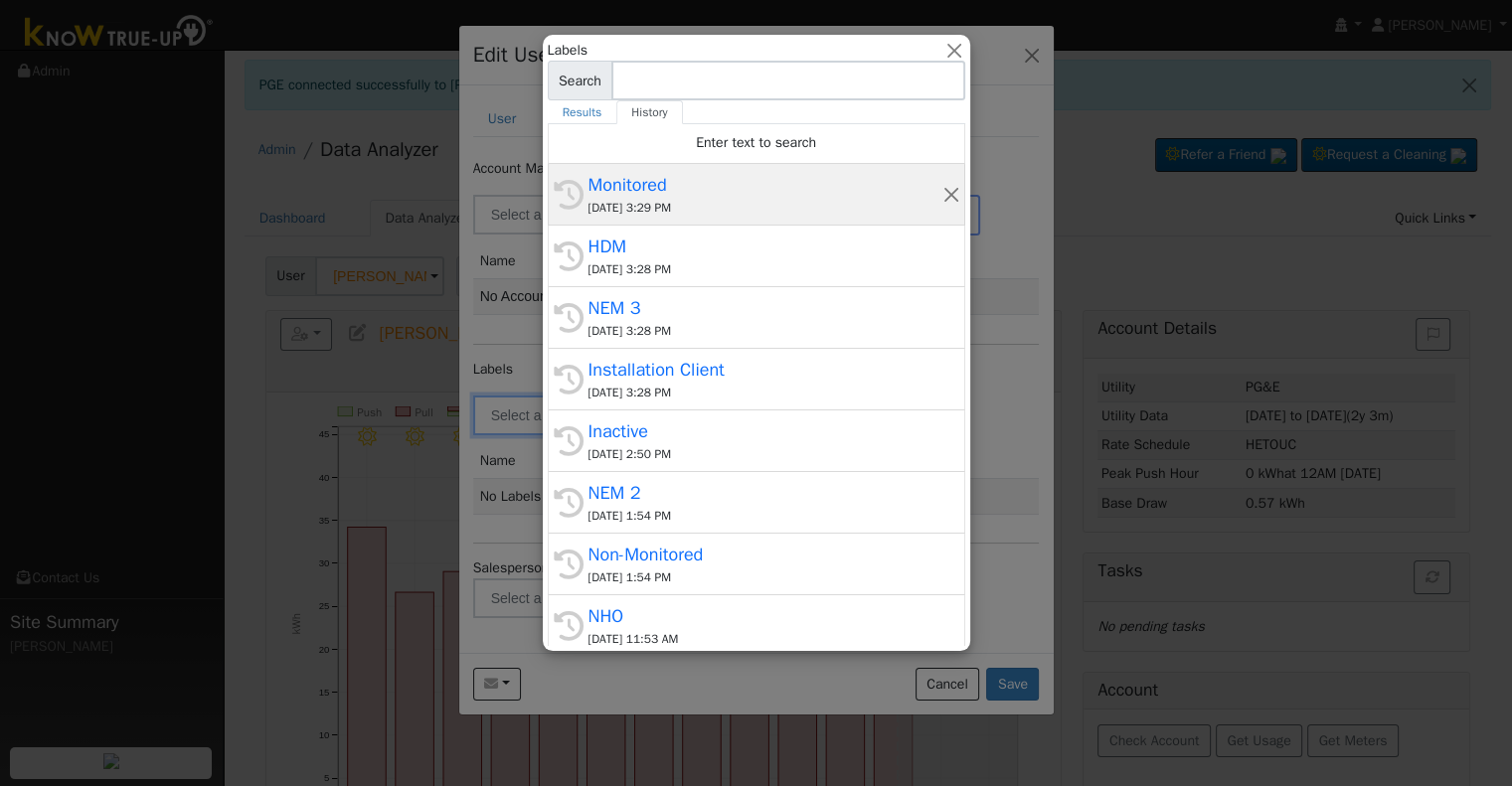 click on "Monitored" at bounding box center [765, 185] 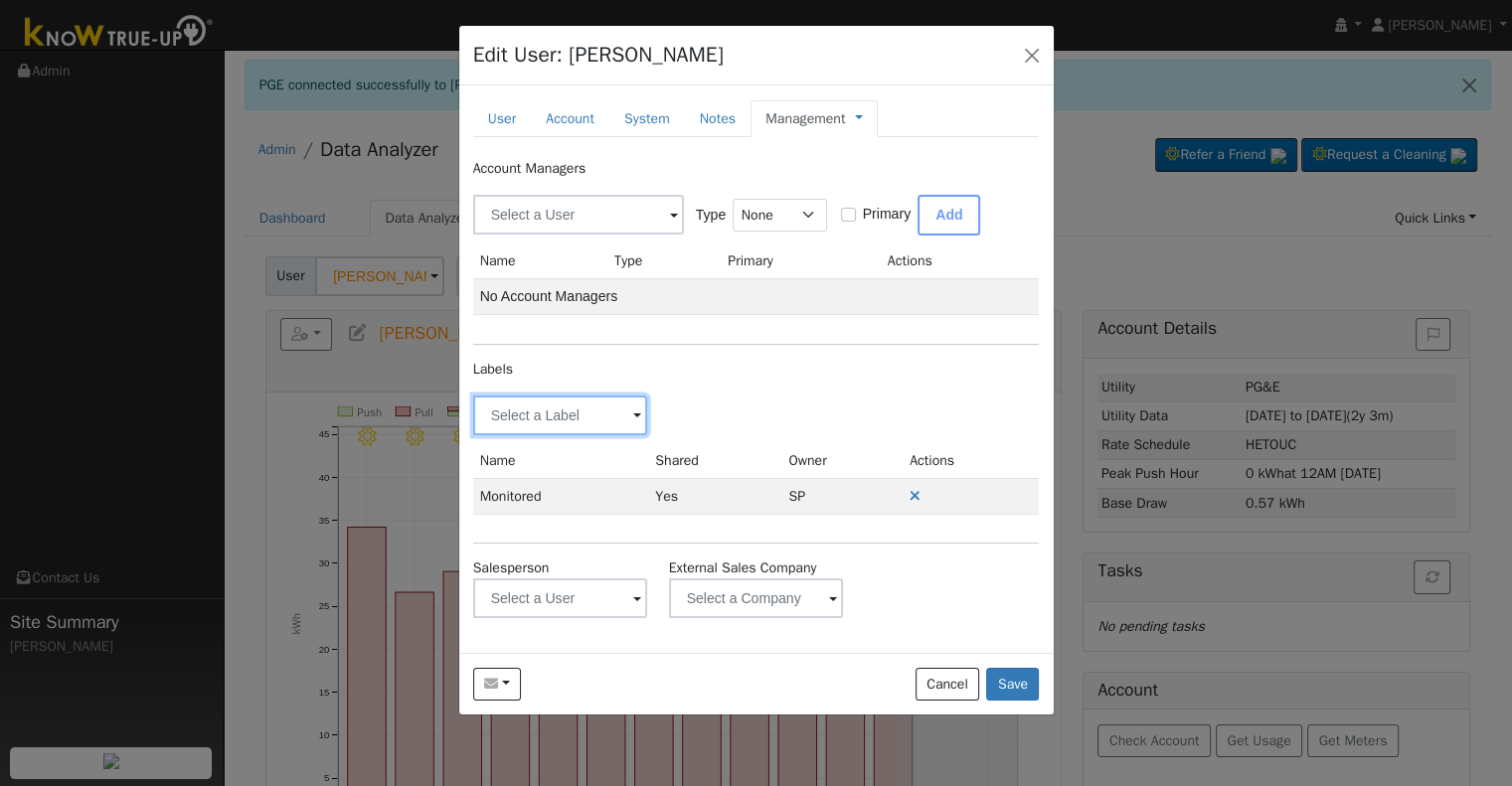 click at bounding box center [561, 415] 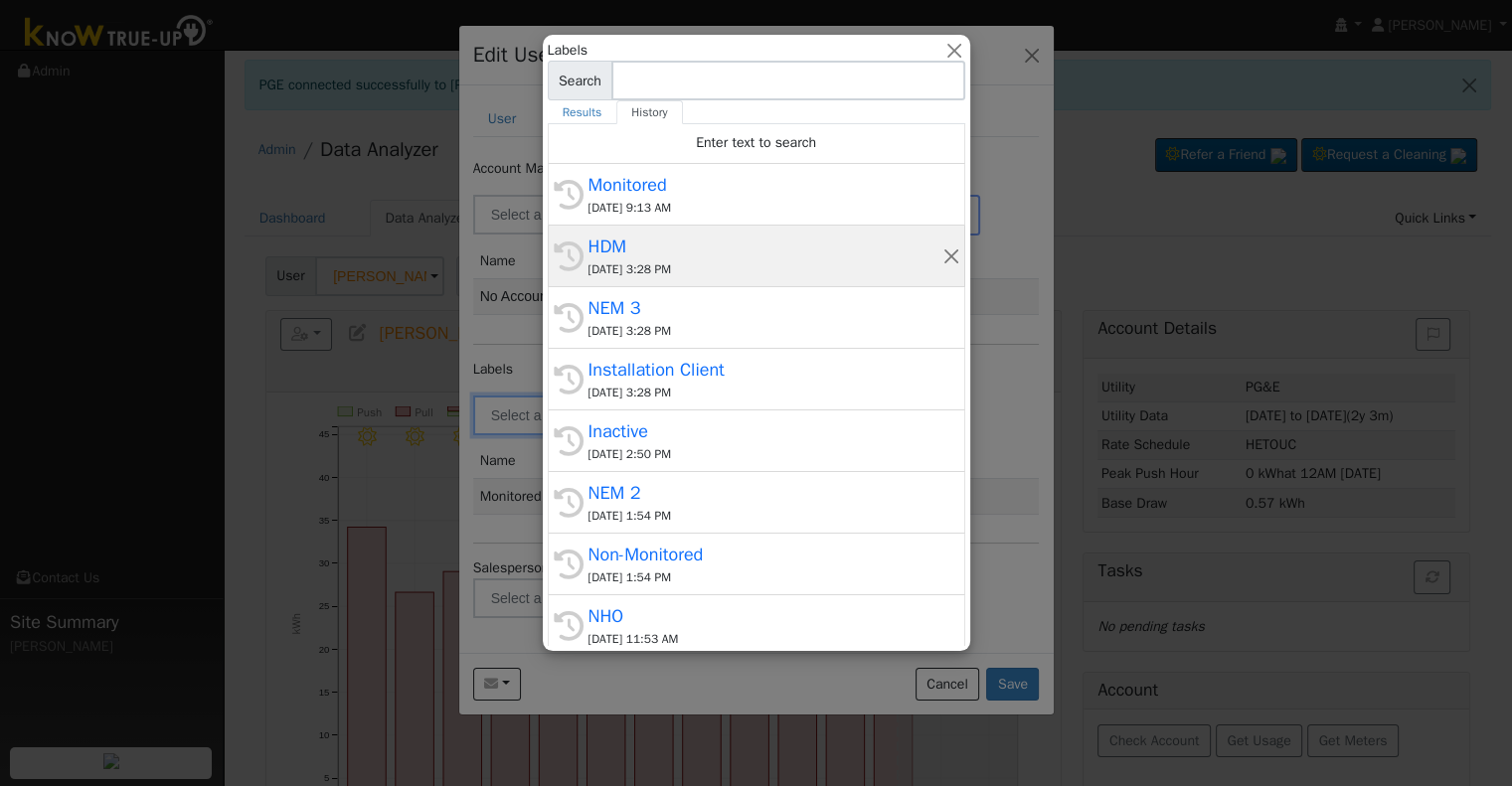 click on "HDM" at bounding box center (765, 246) 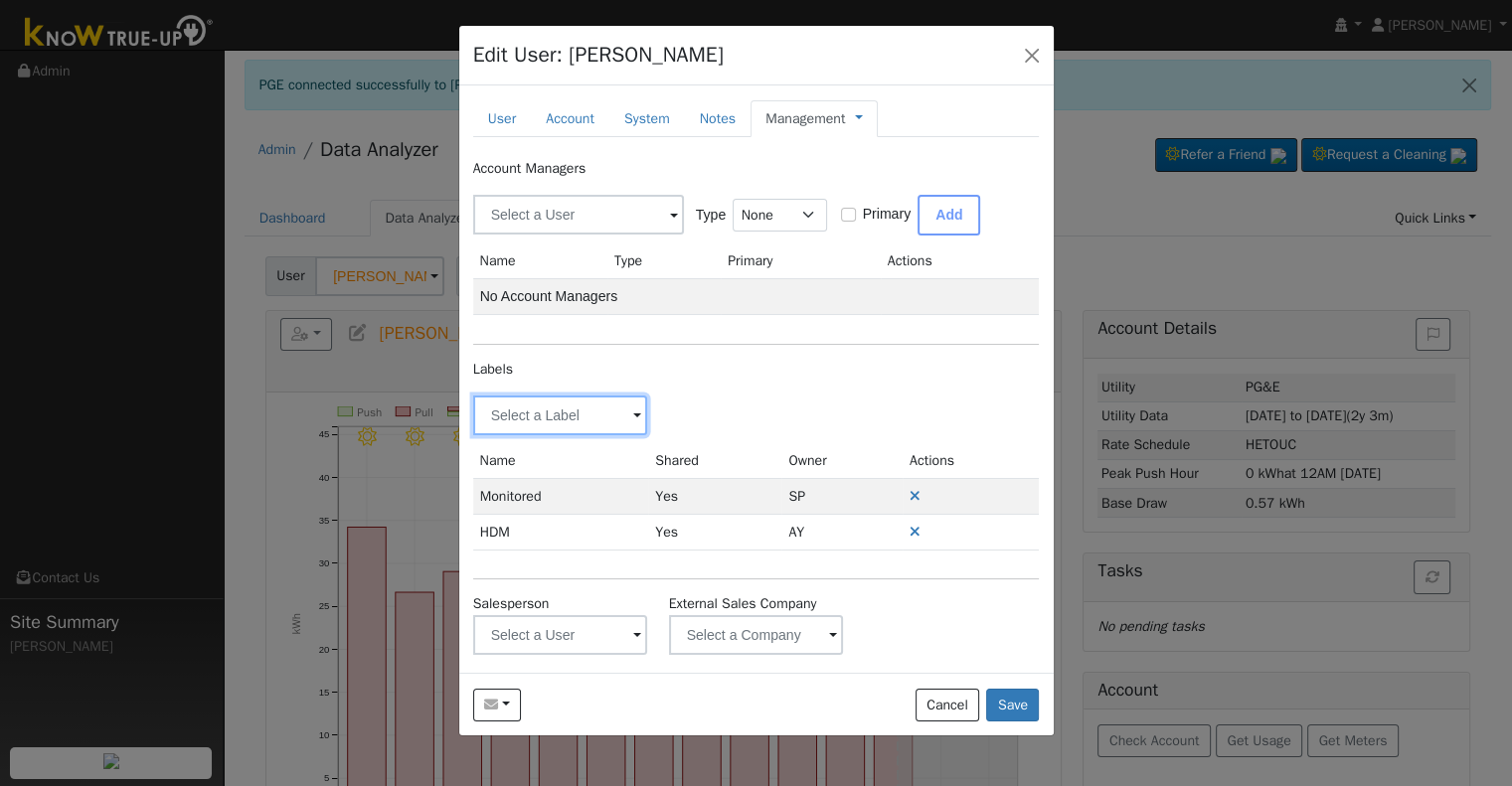 click at bounding box center (561, 415) 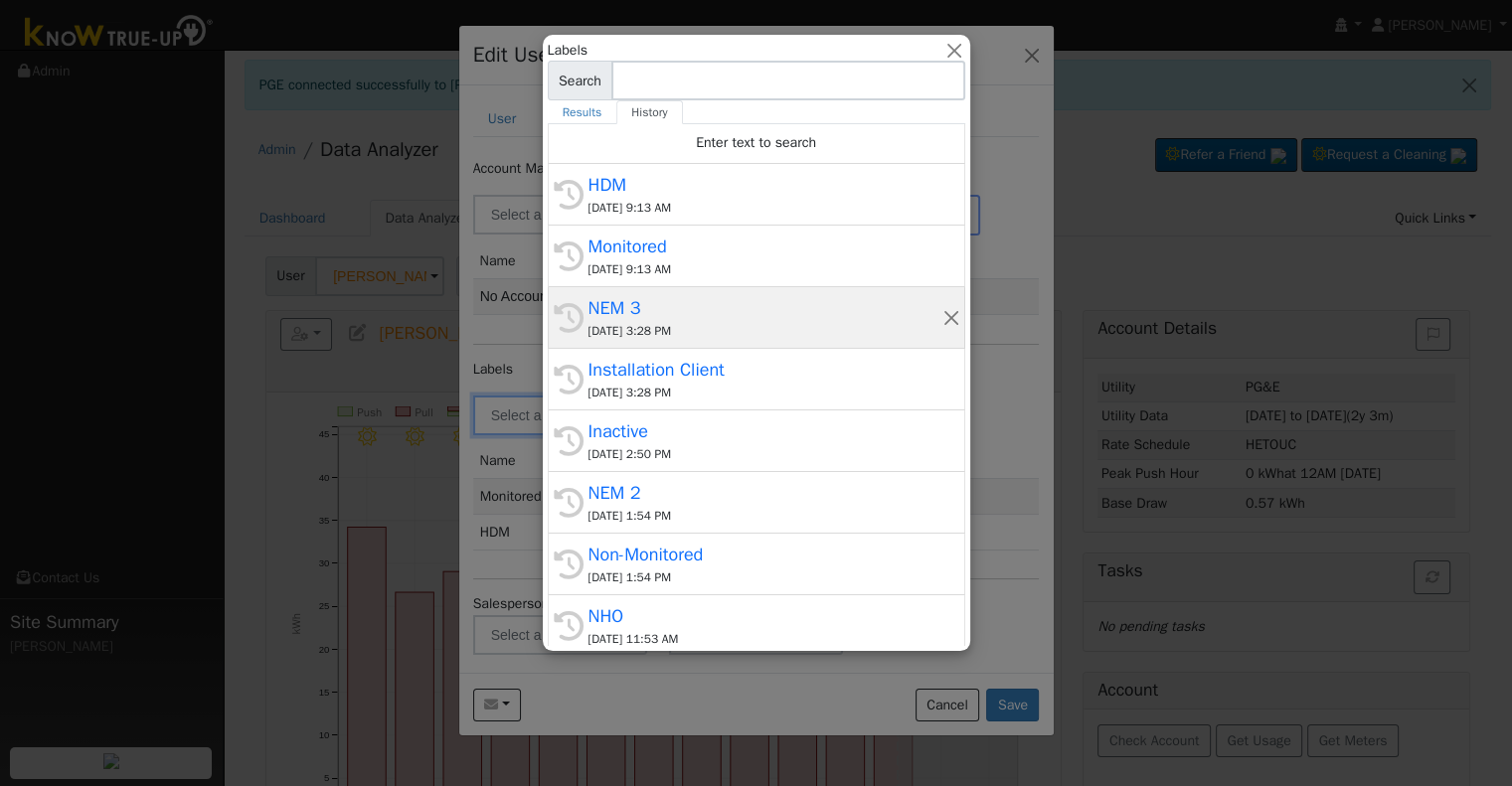 click on "NEM 3" at bounding box center [765, 308] 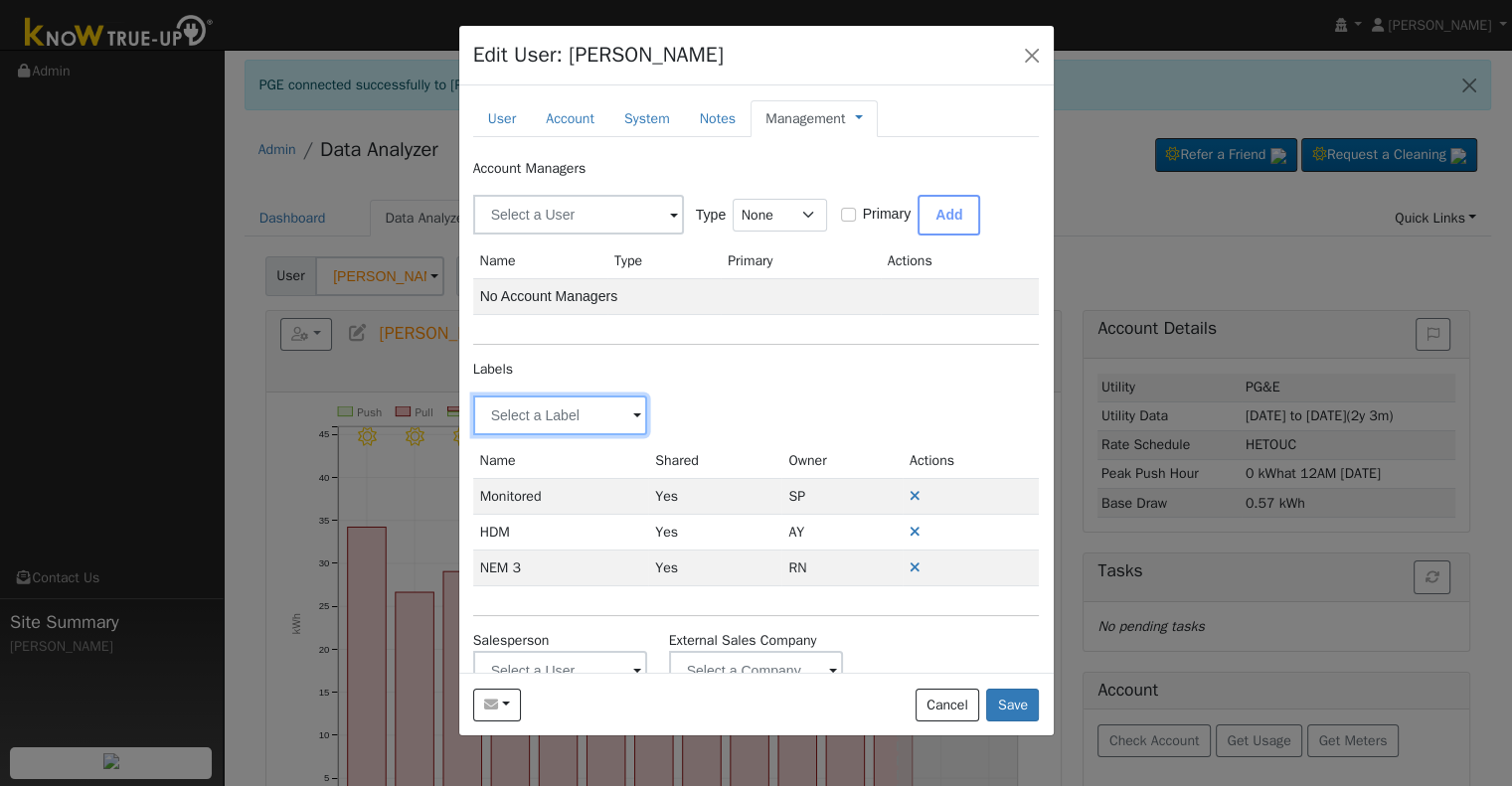 click at bounding box center [561, 415] 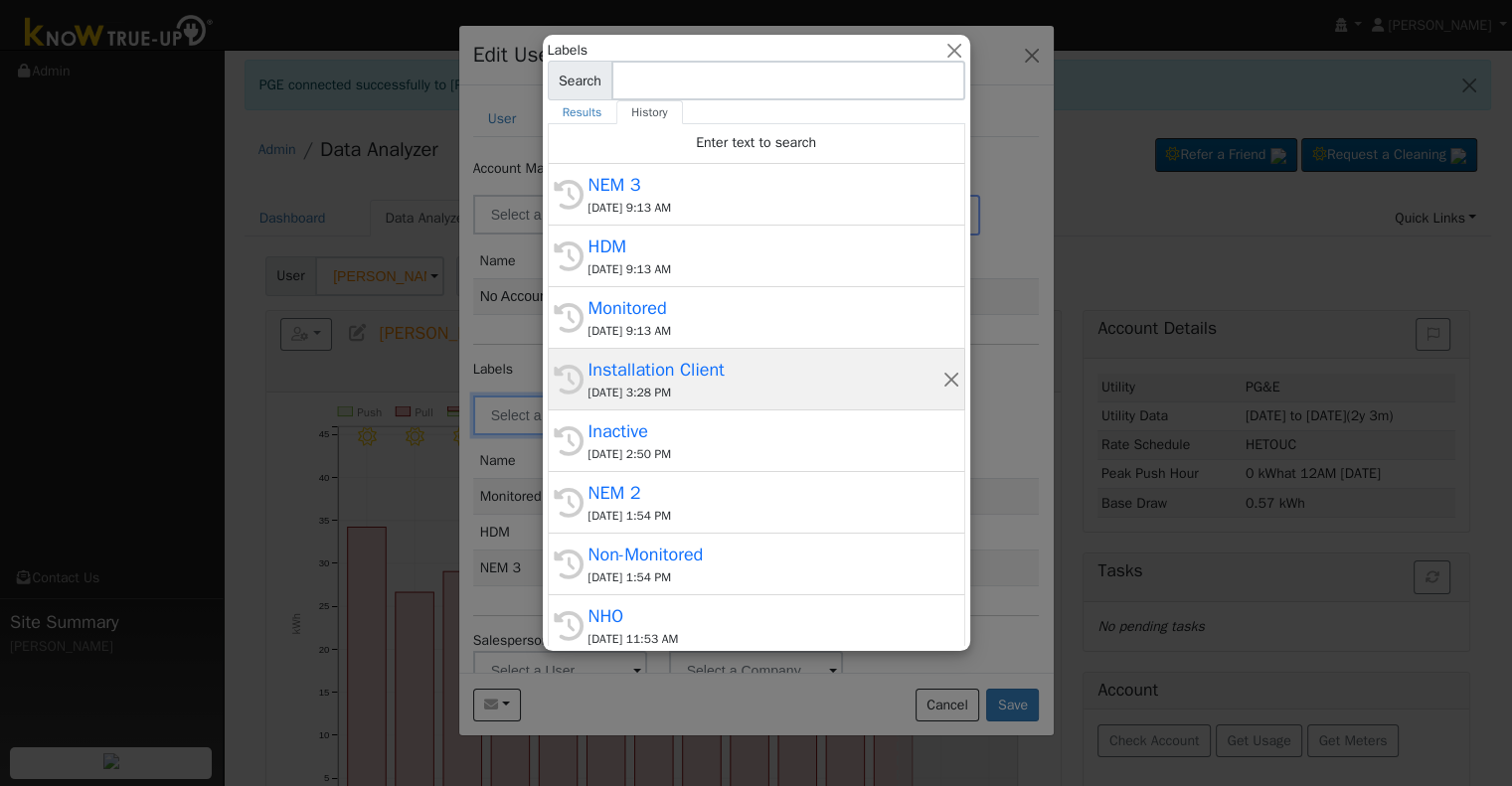 click on "Installation Client" at bounding box center [765, 370] 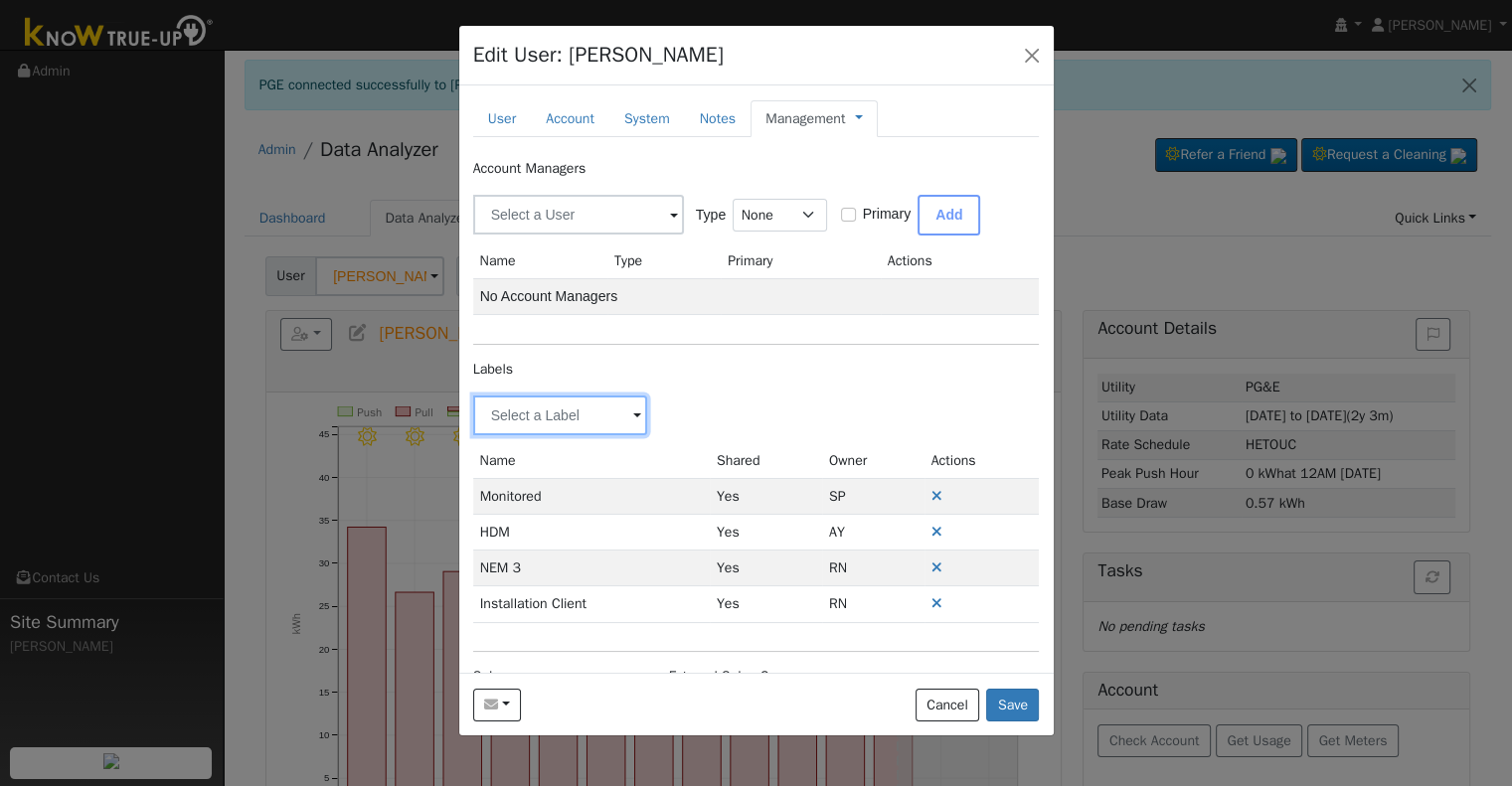 click at bounding box center (561, 415) 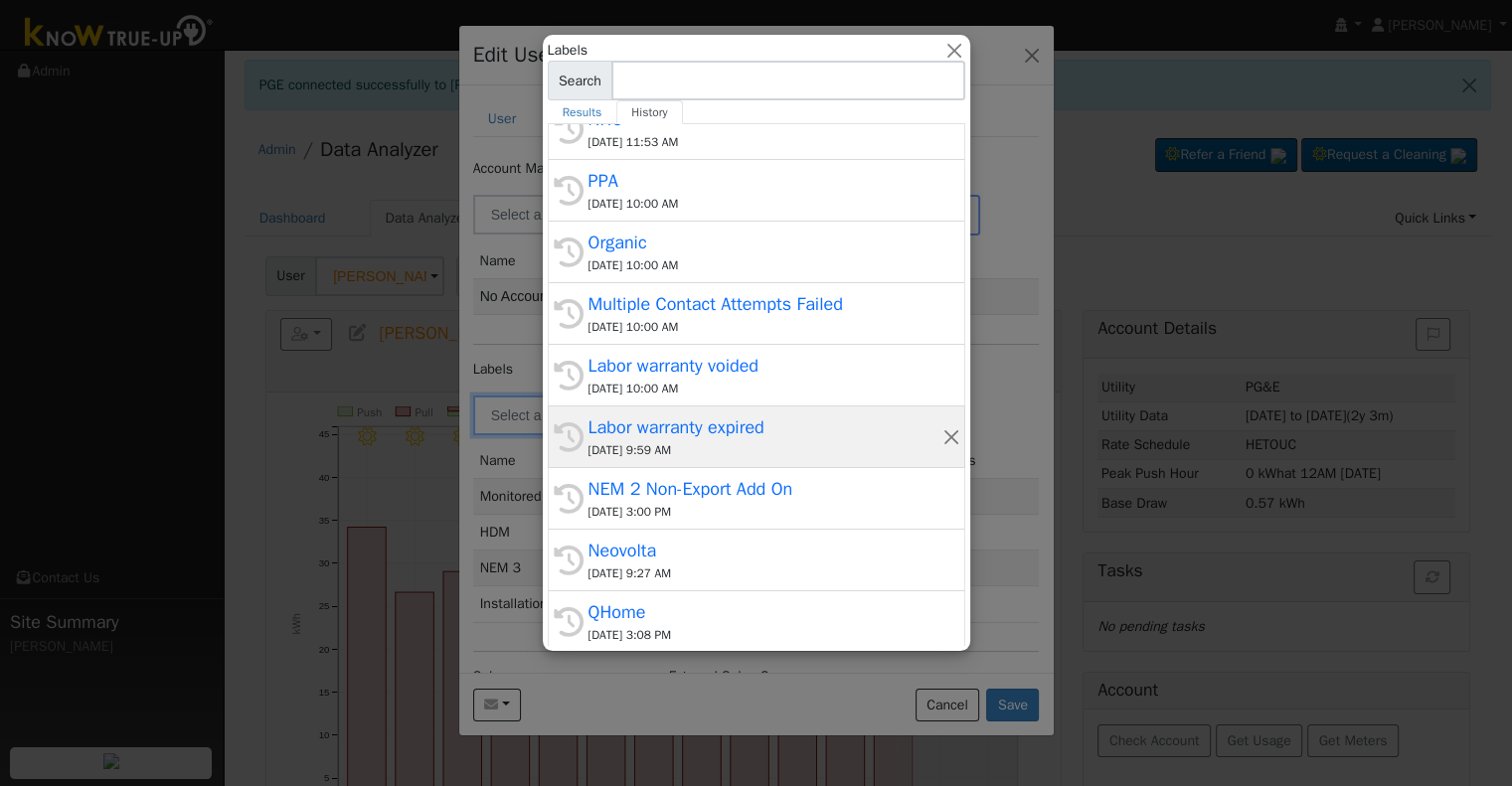 scroll, scrollTop: 501, scrollLeft: 0, axis: vertical 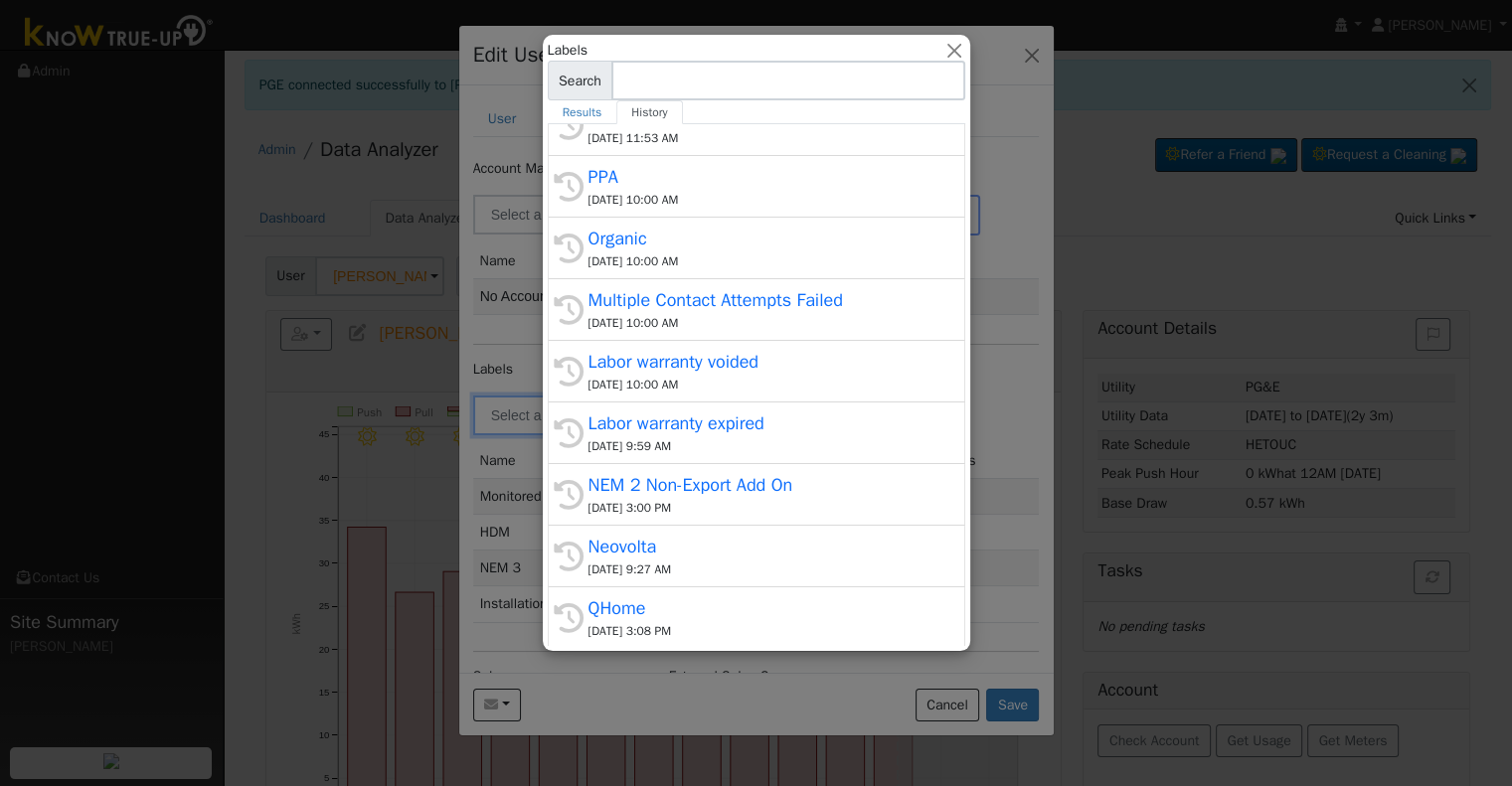 click at bounding box center [756, 393] 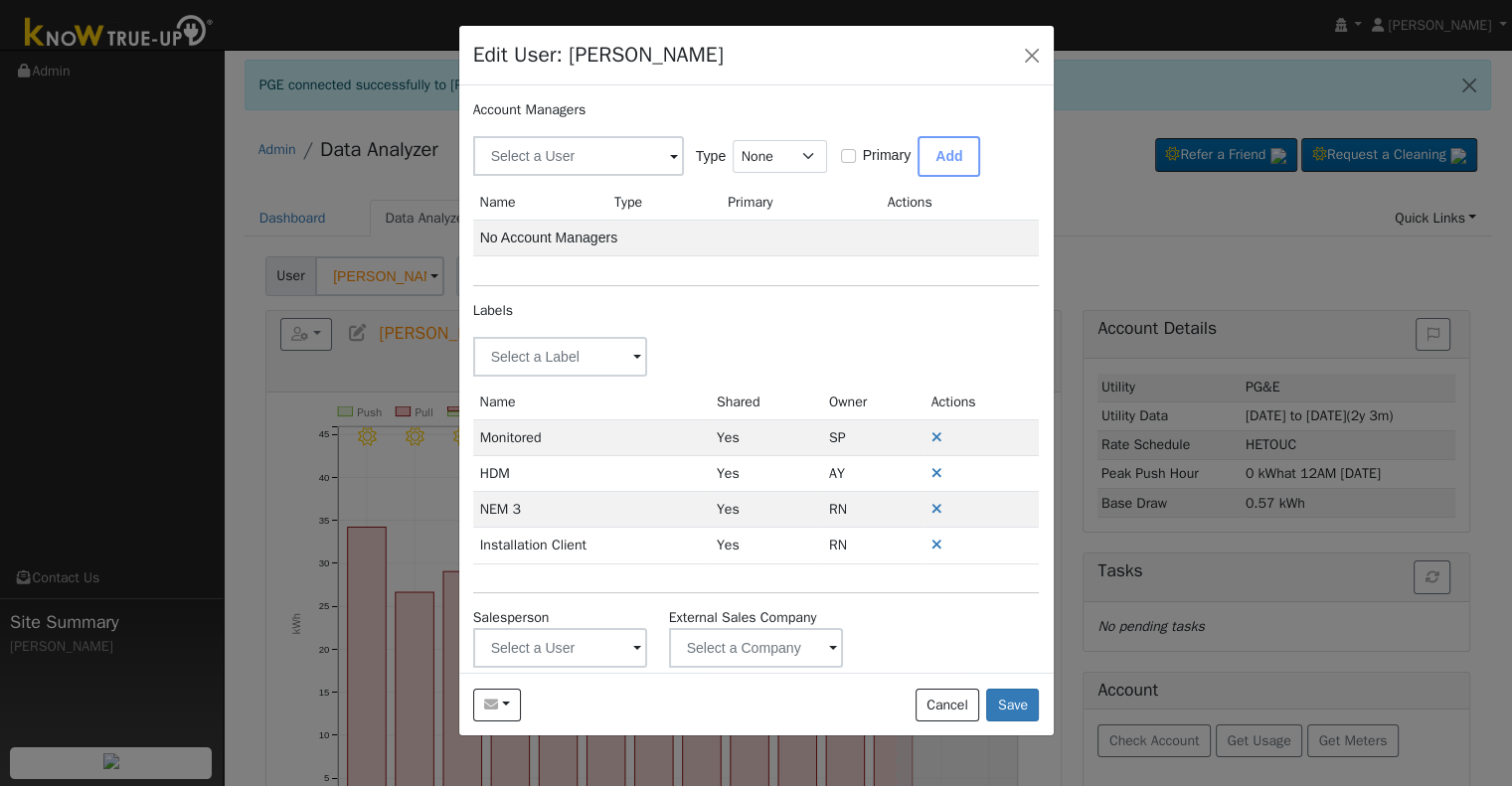 scroll, scrollTop: 83, scrollLeft: 0, axis: vertical 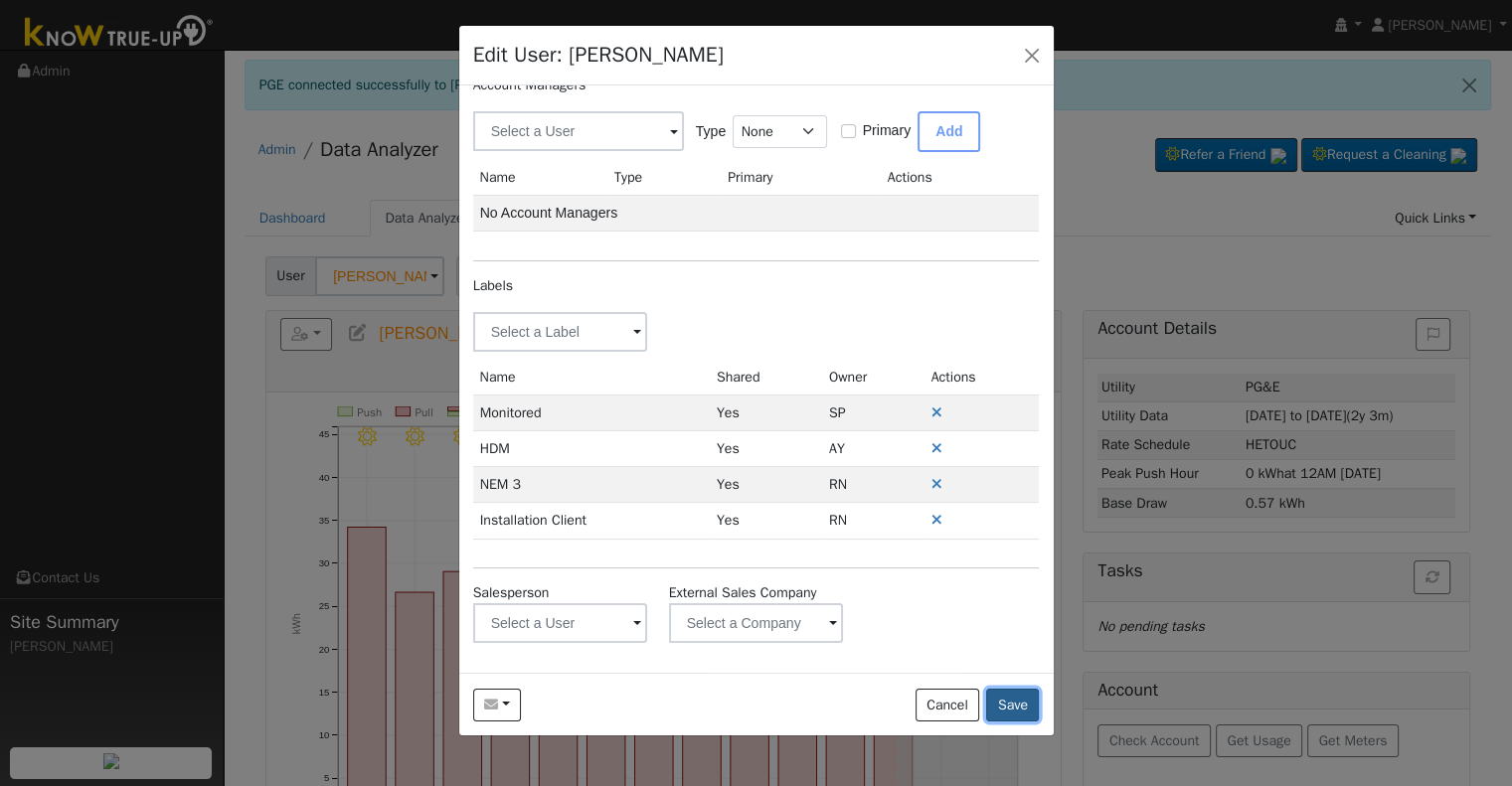 click on "Save" at bounding box center (1012, 706) 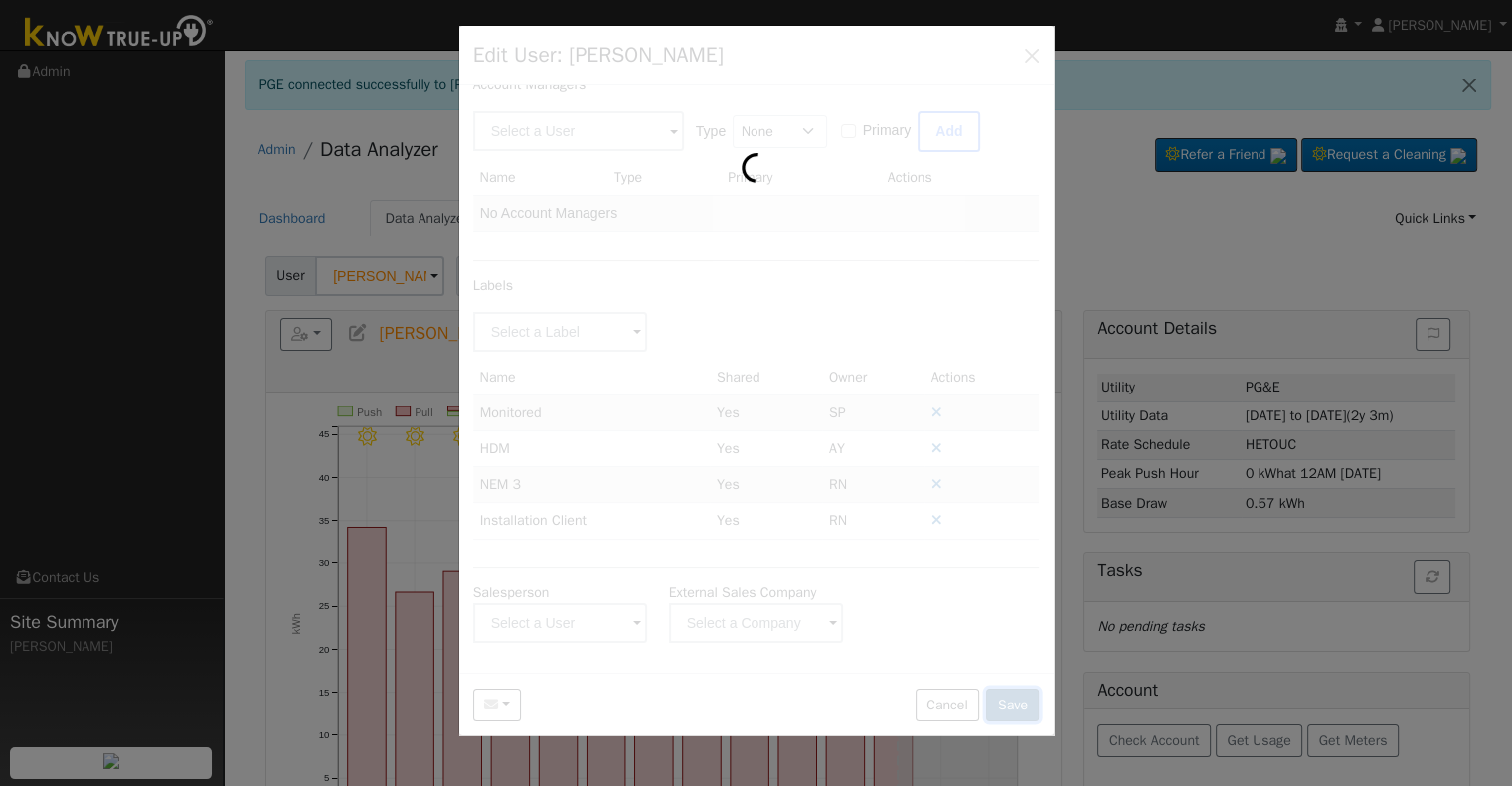scroll, scrollTop: 0, scrollLeft: 0, axis: both 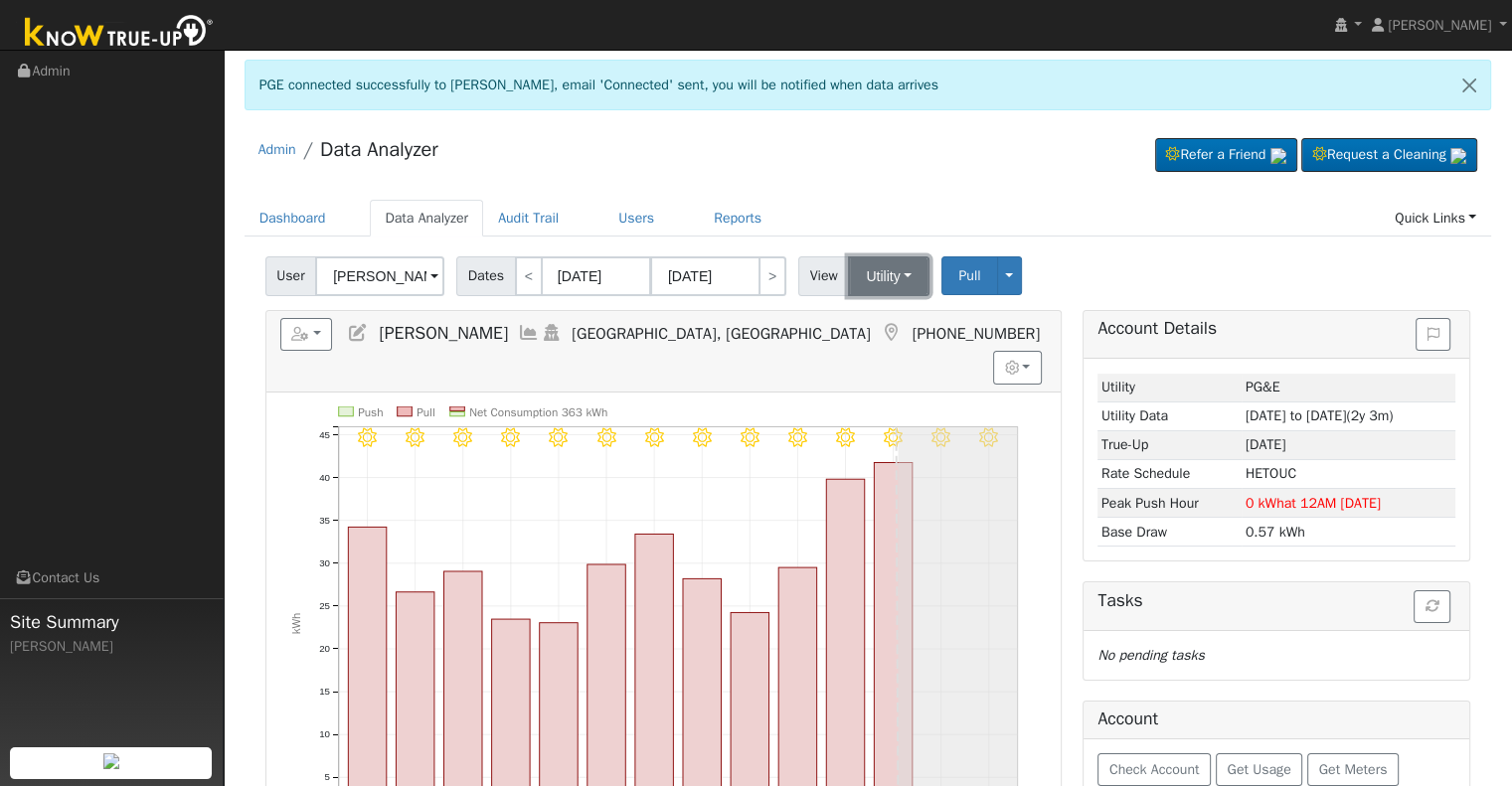 click on "Utility" at bounding box center (889, 276) 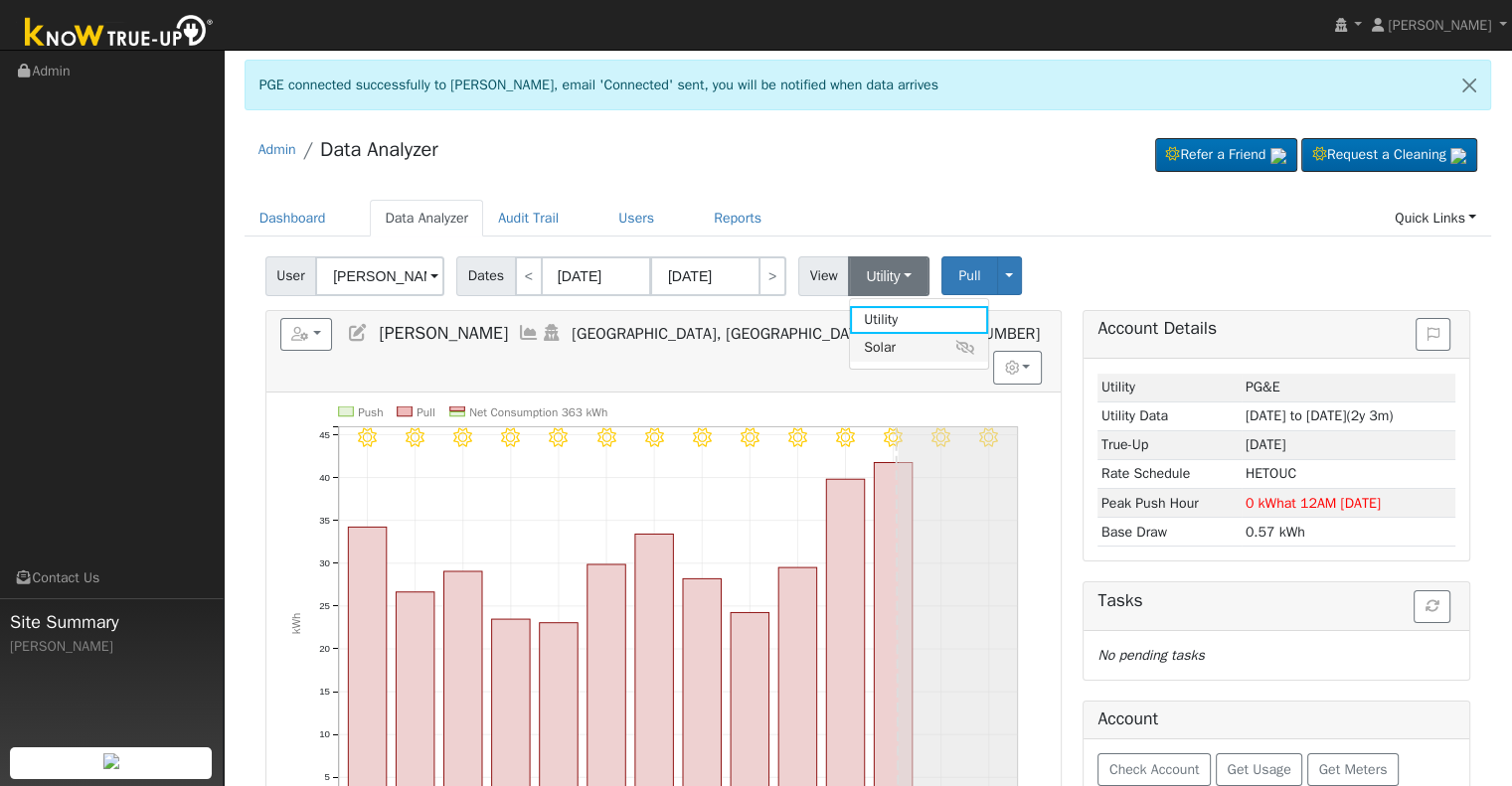 click on "Solar" at bounding box center (919, 348) 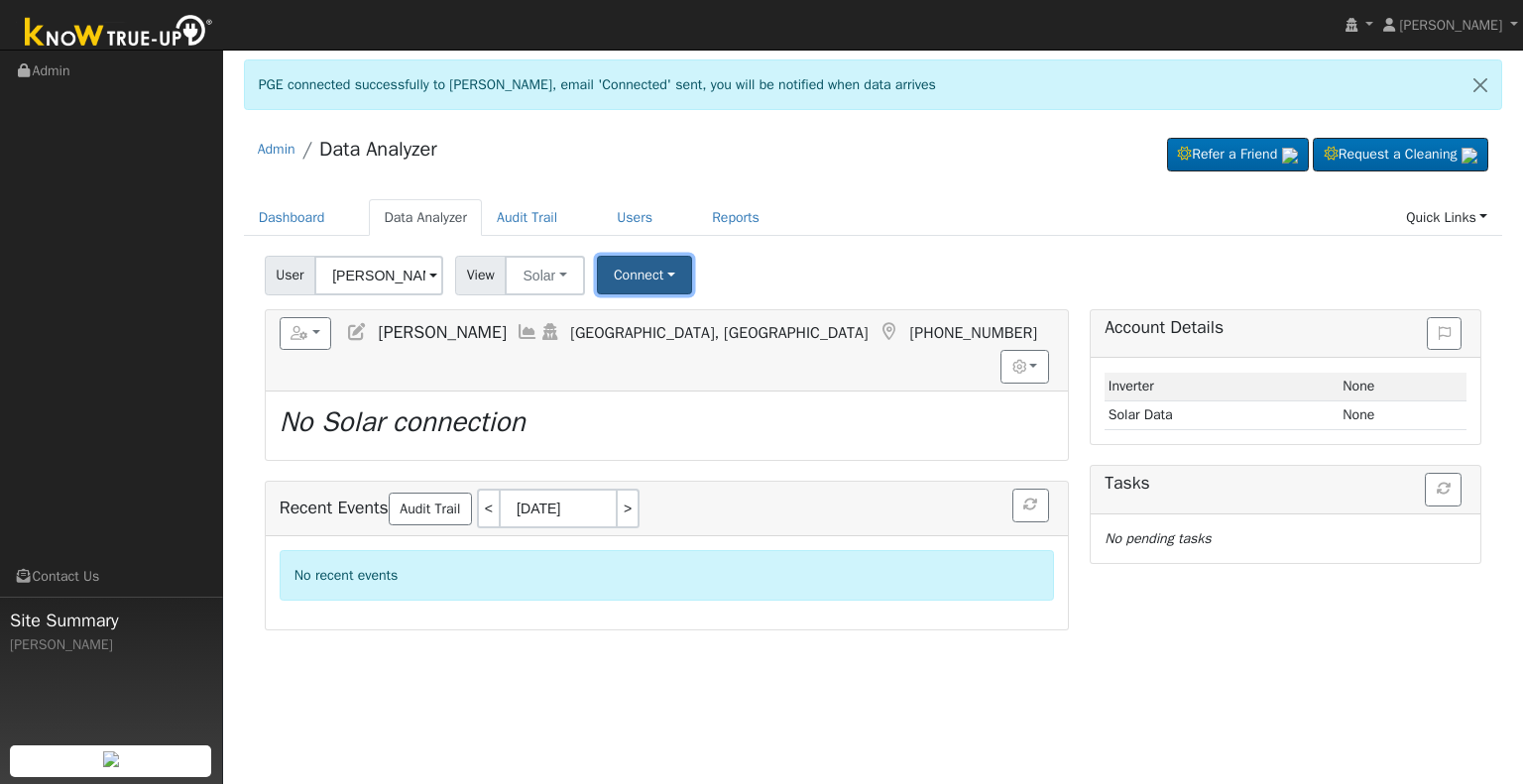 click on "Connect" at bounding box center (644, 275) 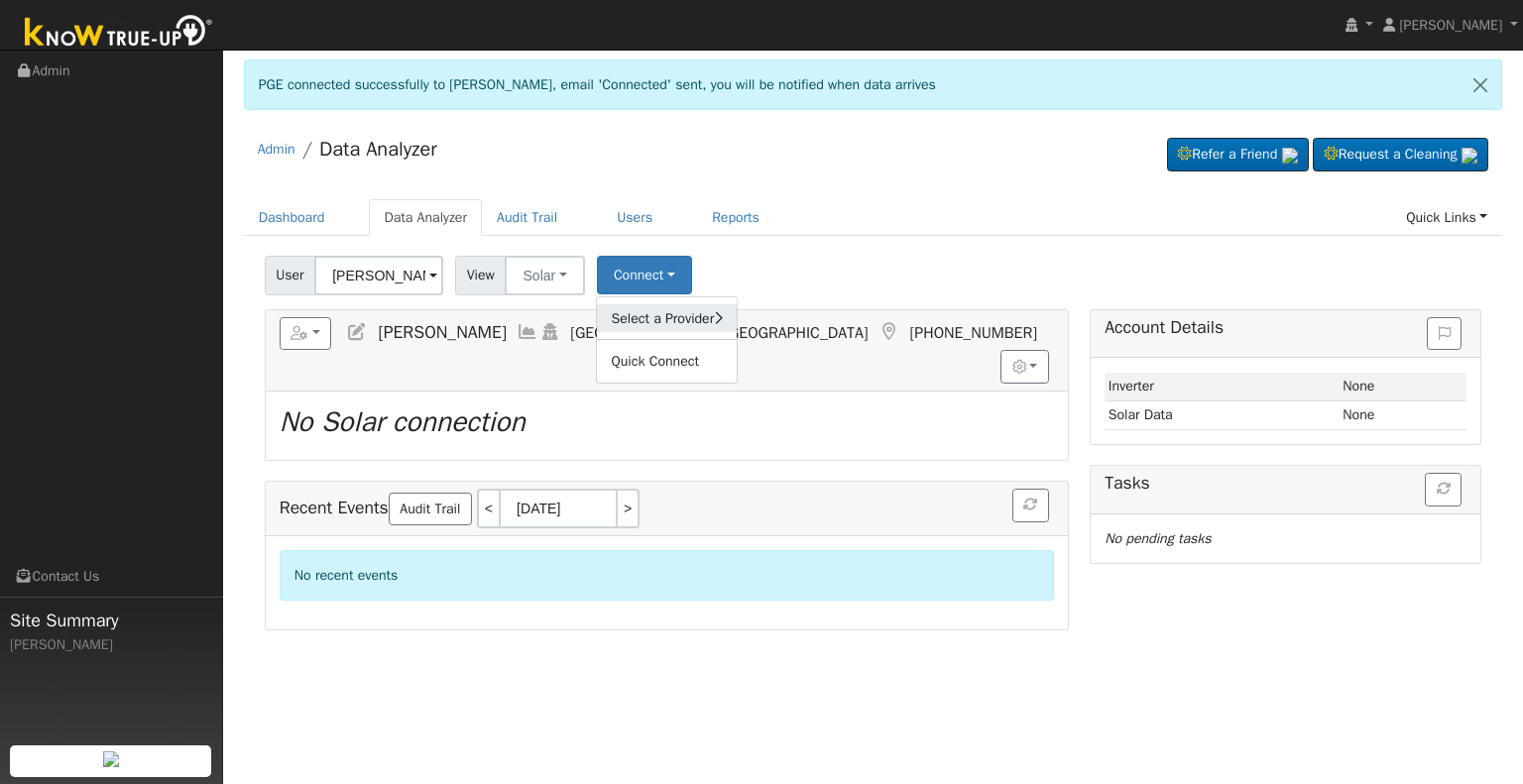 click on "Select a Provider" 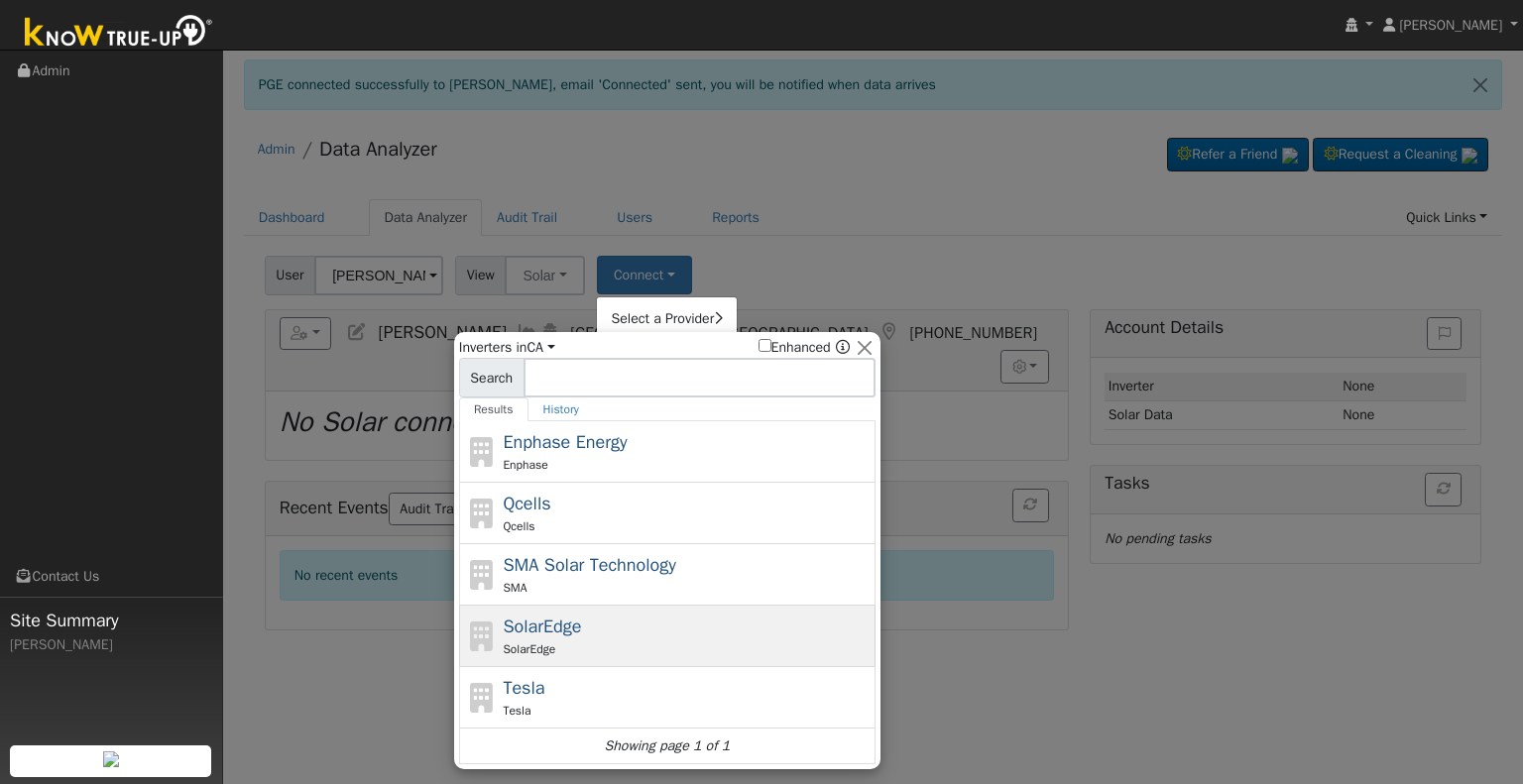 click on "SolarEdge SolarEdge" at bounding box center (686, 635) 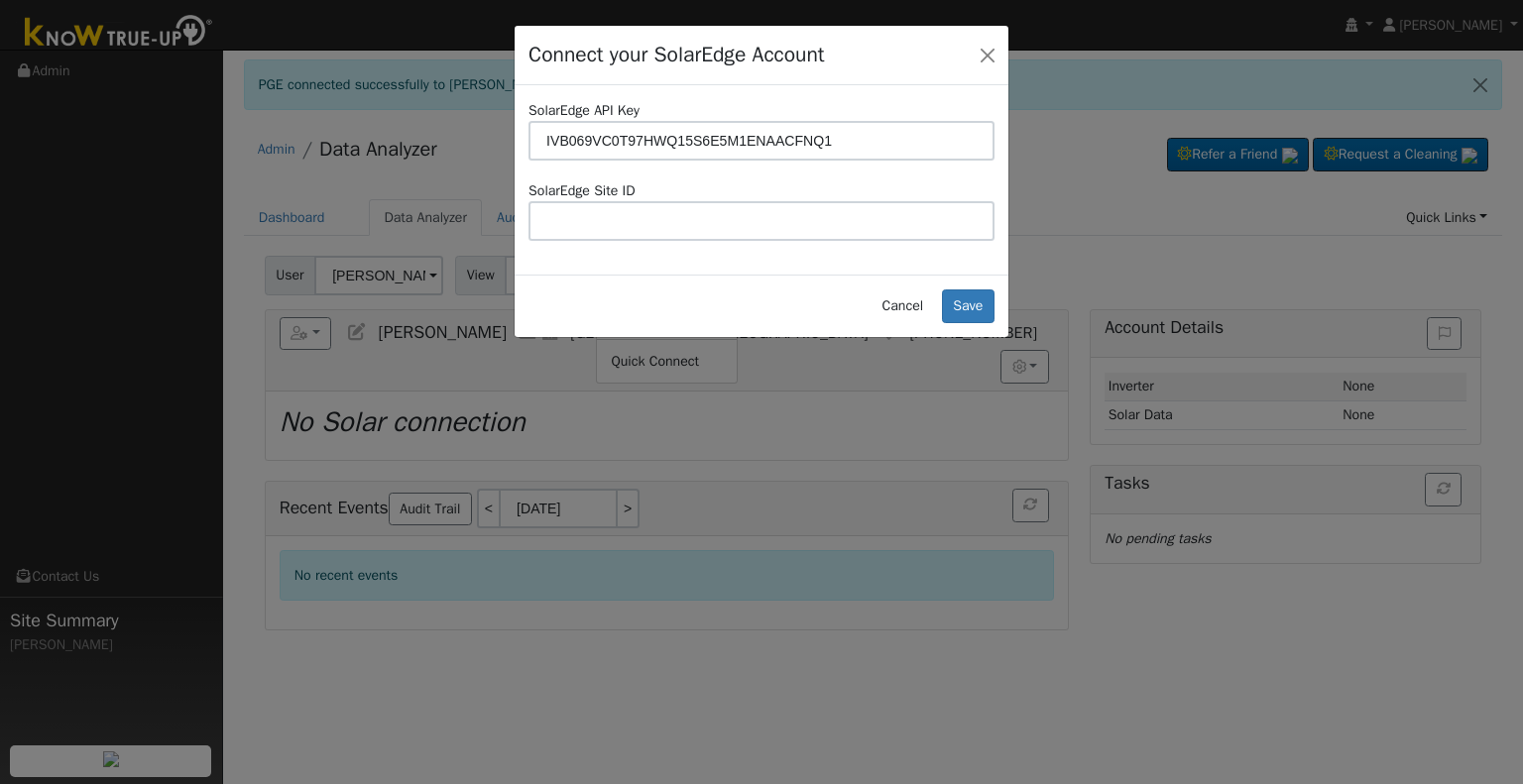 type on "IVB069VC0T97HWQ15S6E5M1ENAACFNQ1" 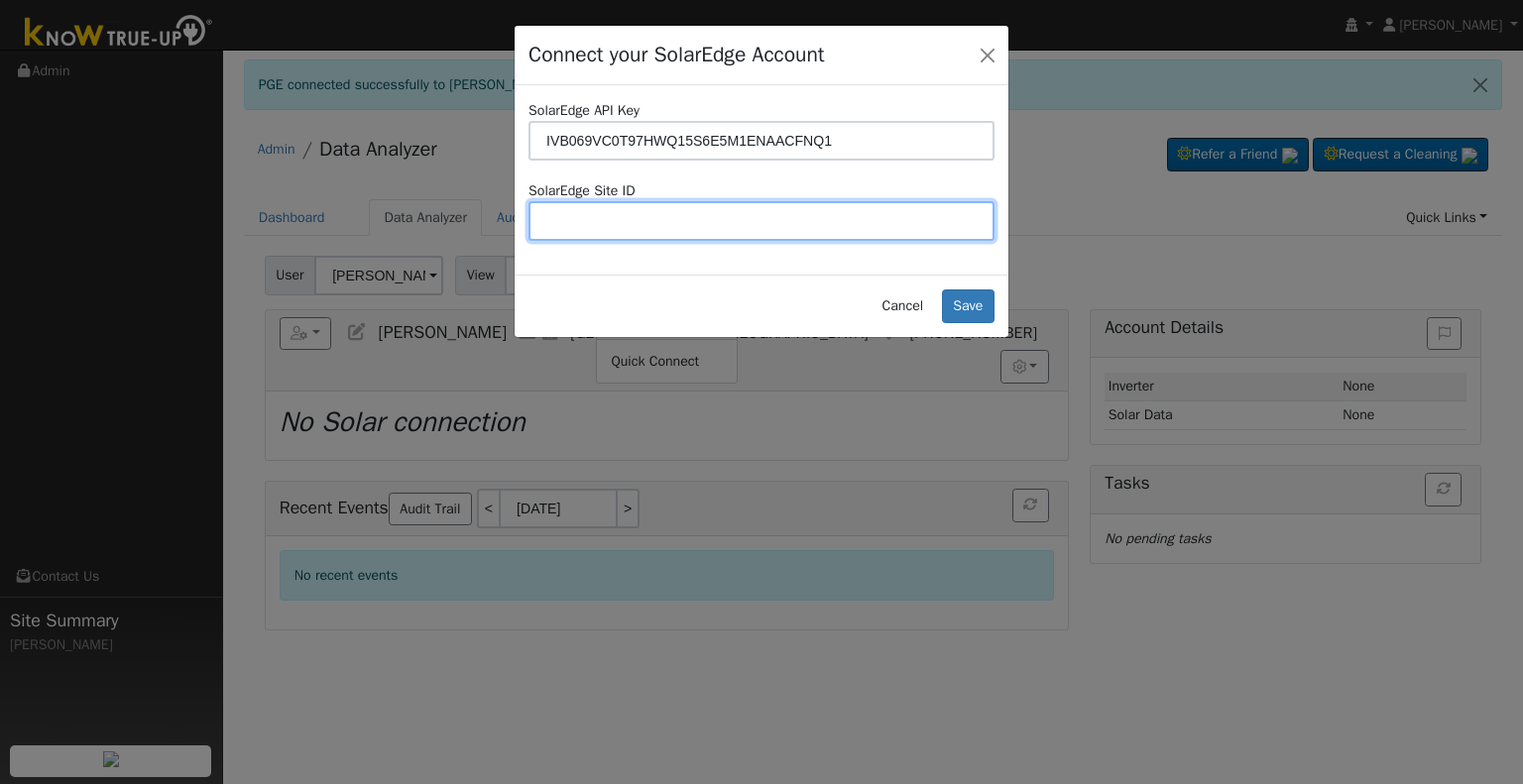 click at bounding box center (762, 221) 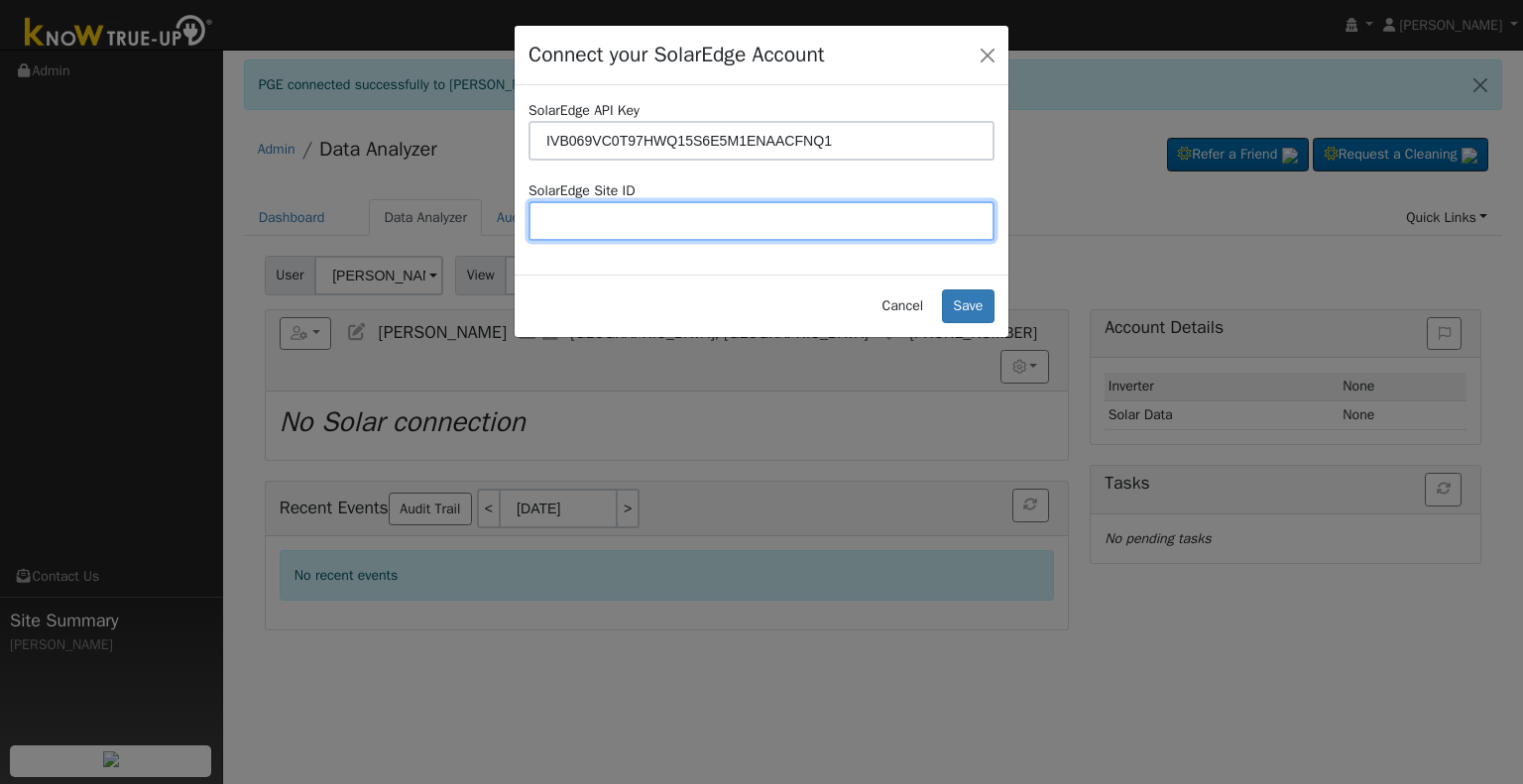 paste on "4675841" 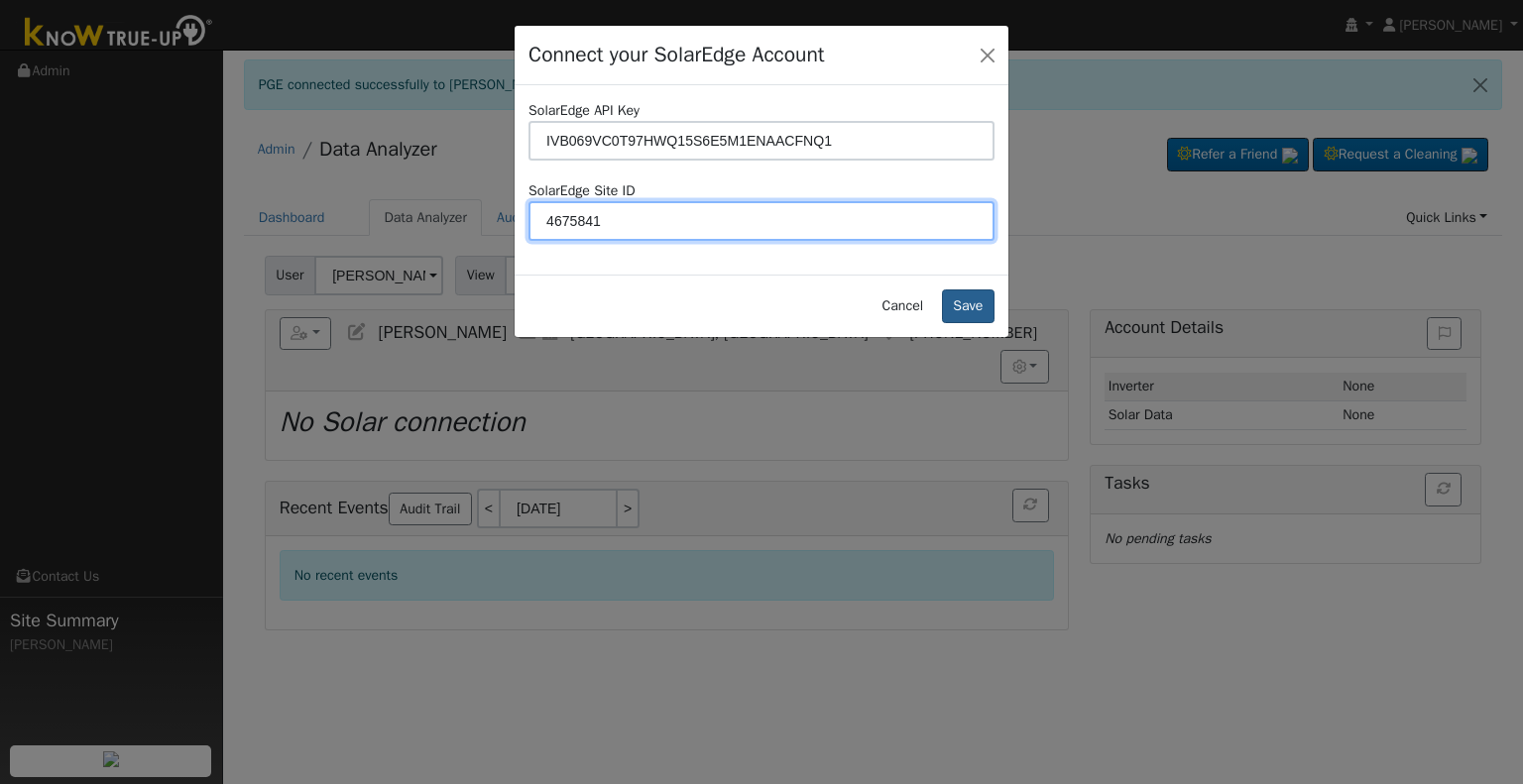 type on "4675841" 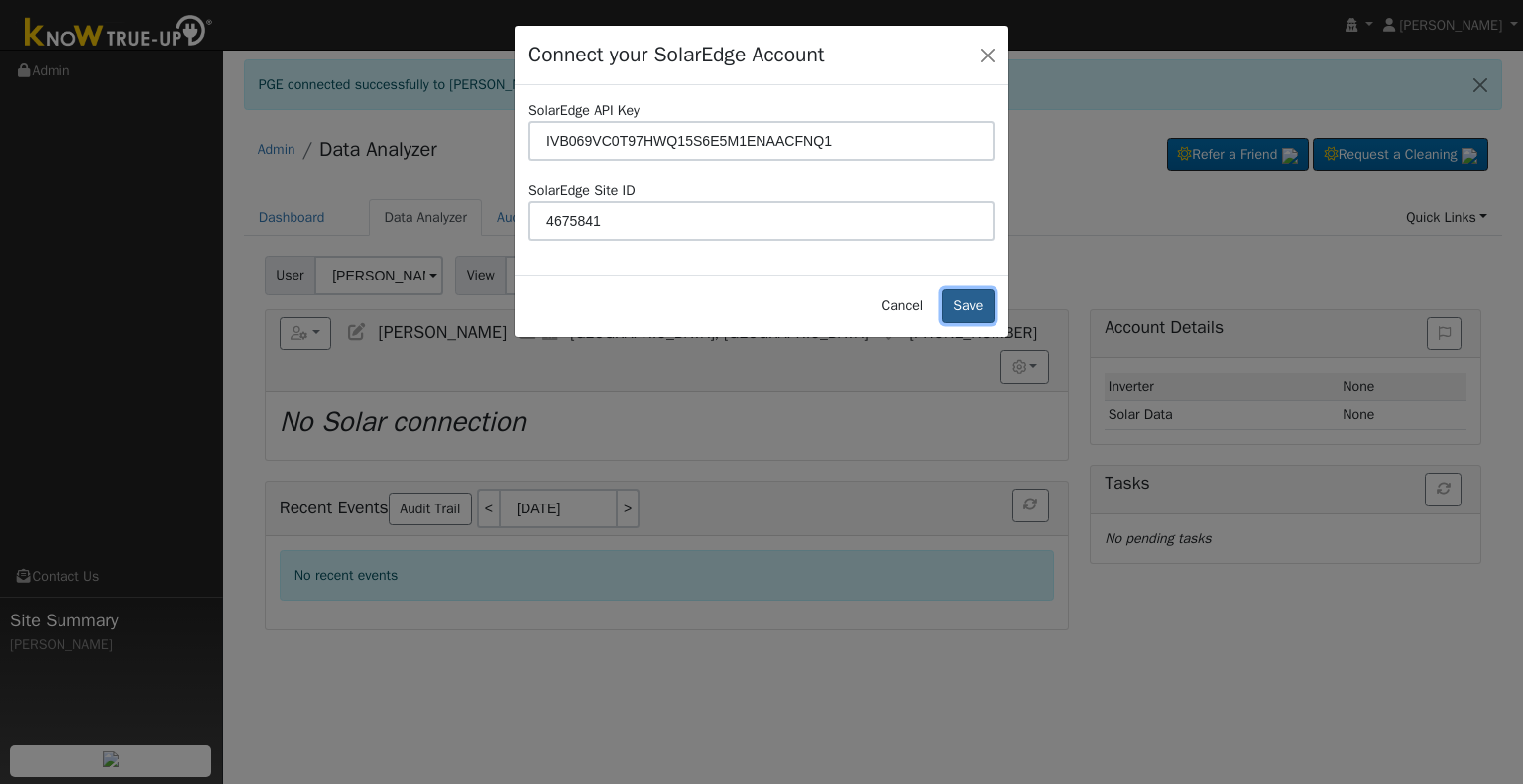 click on "Save" at bounding box center (968, 306) 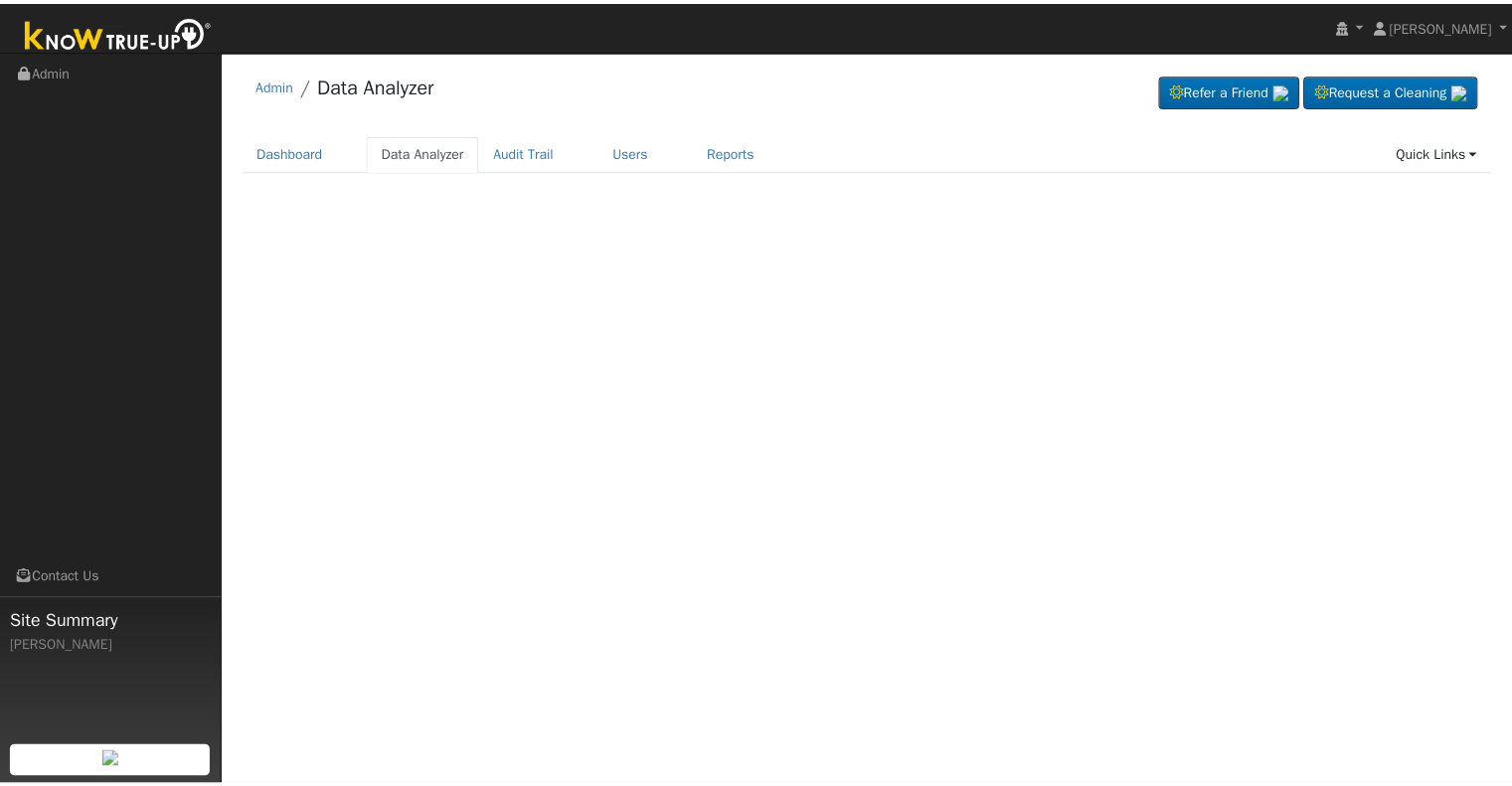 scroll, scrollTop: 0, scrollLeft: 0, axis: both 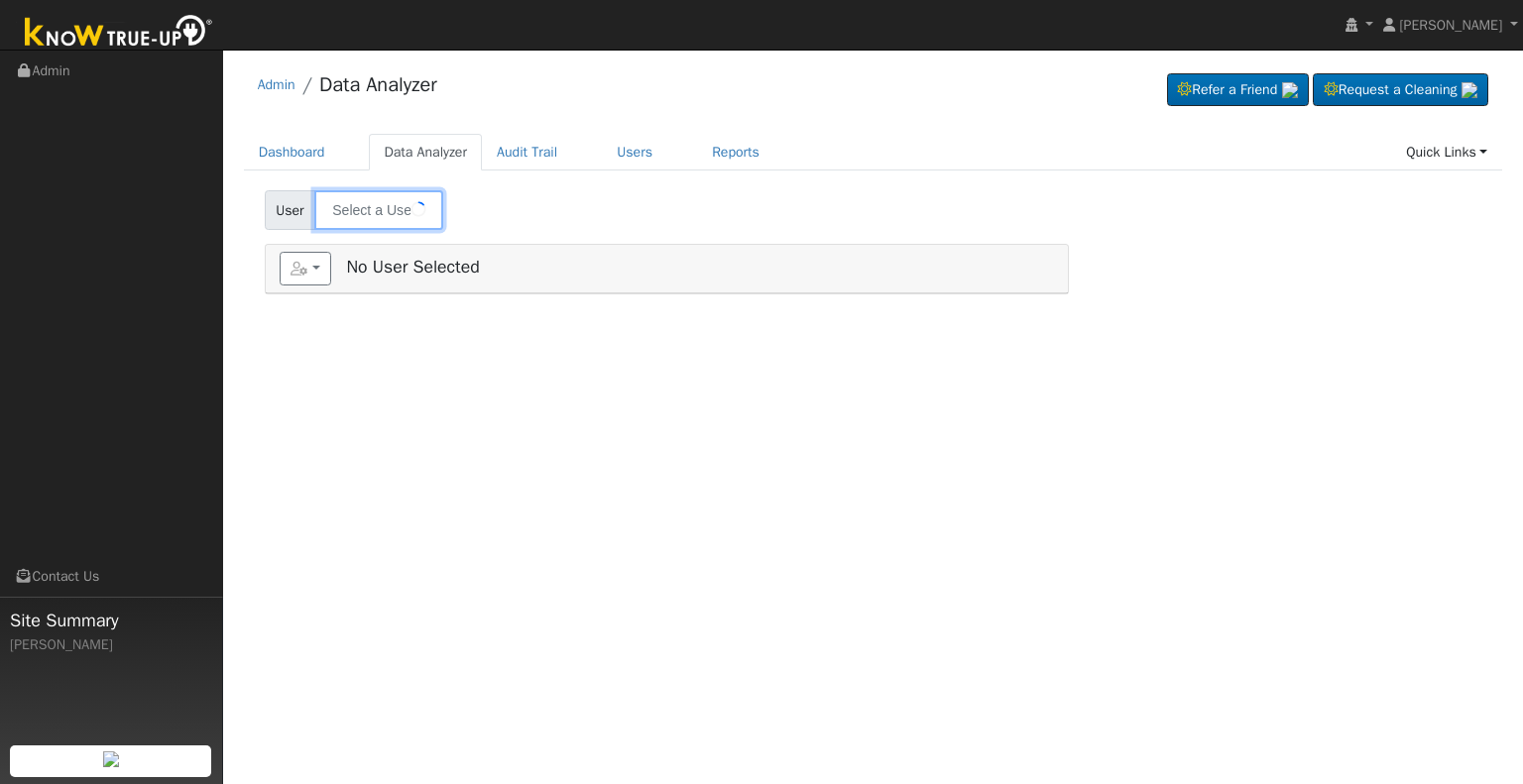 type on "[PERSON_NAME]" 